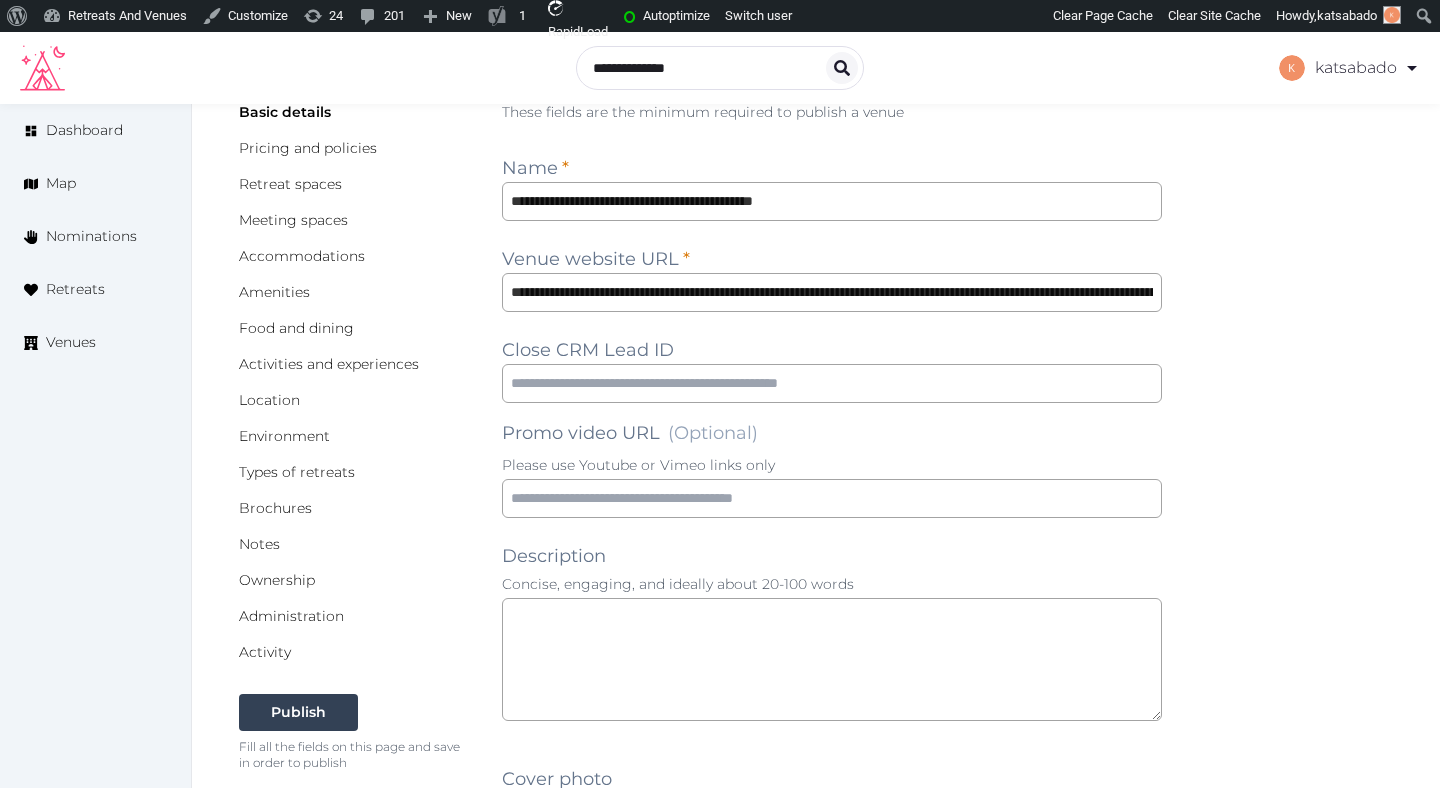 scroll, scrollTop: 0, scrollLeft: 0, axis: both 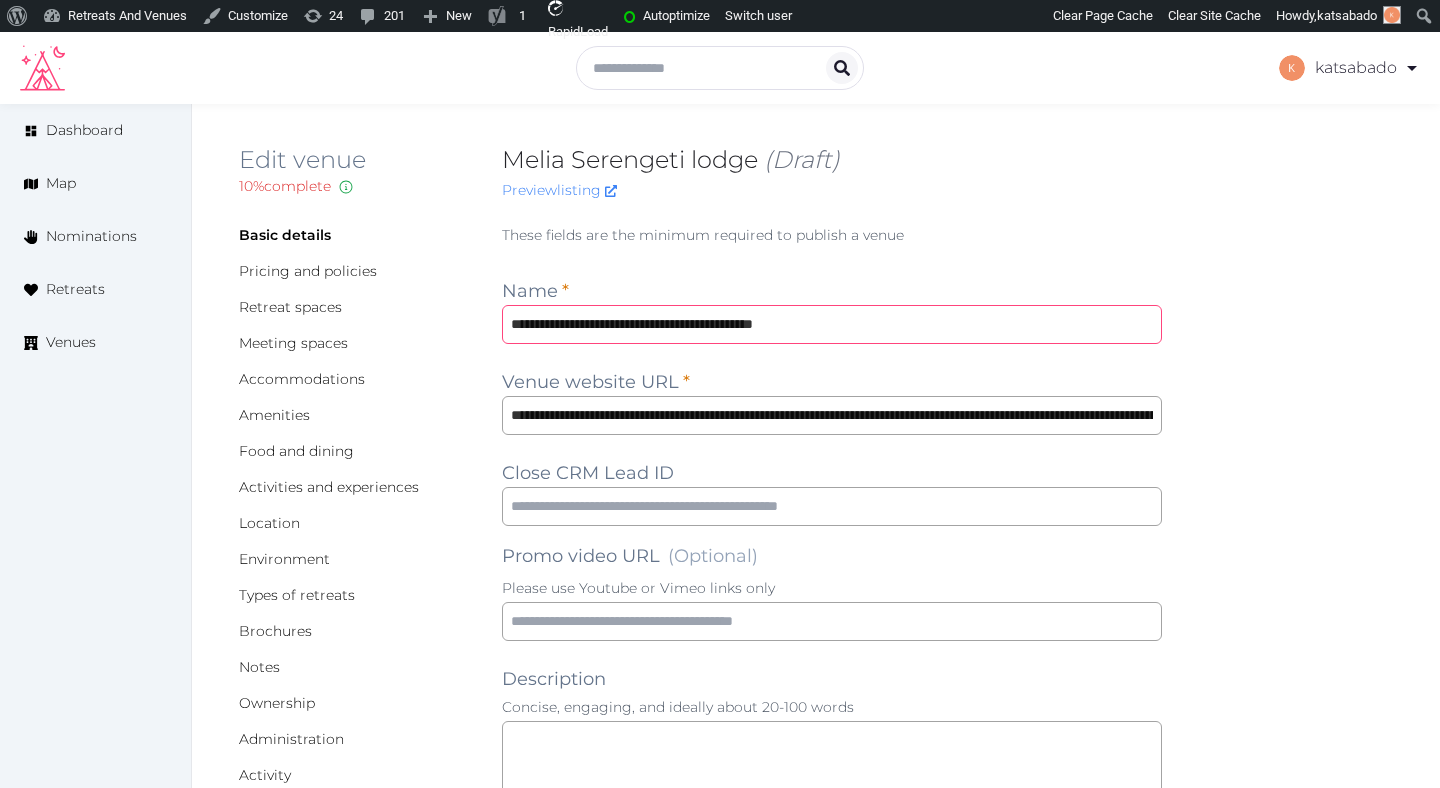 click on "**********" at bounding box center (832, 324) 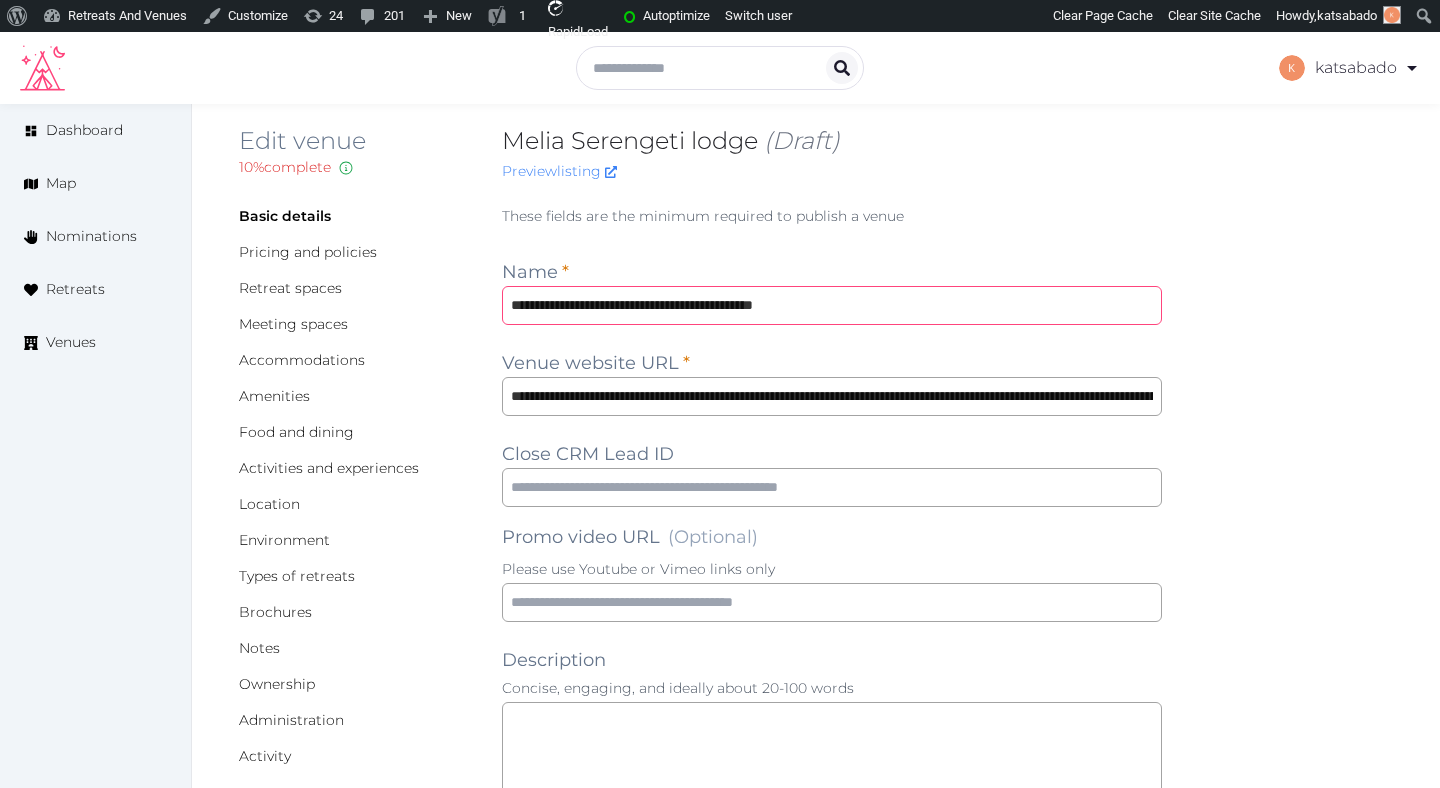 scroll, scrollTop: 25, scrollLeft: 0, axis: vertical 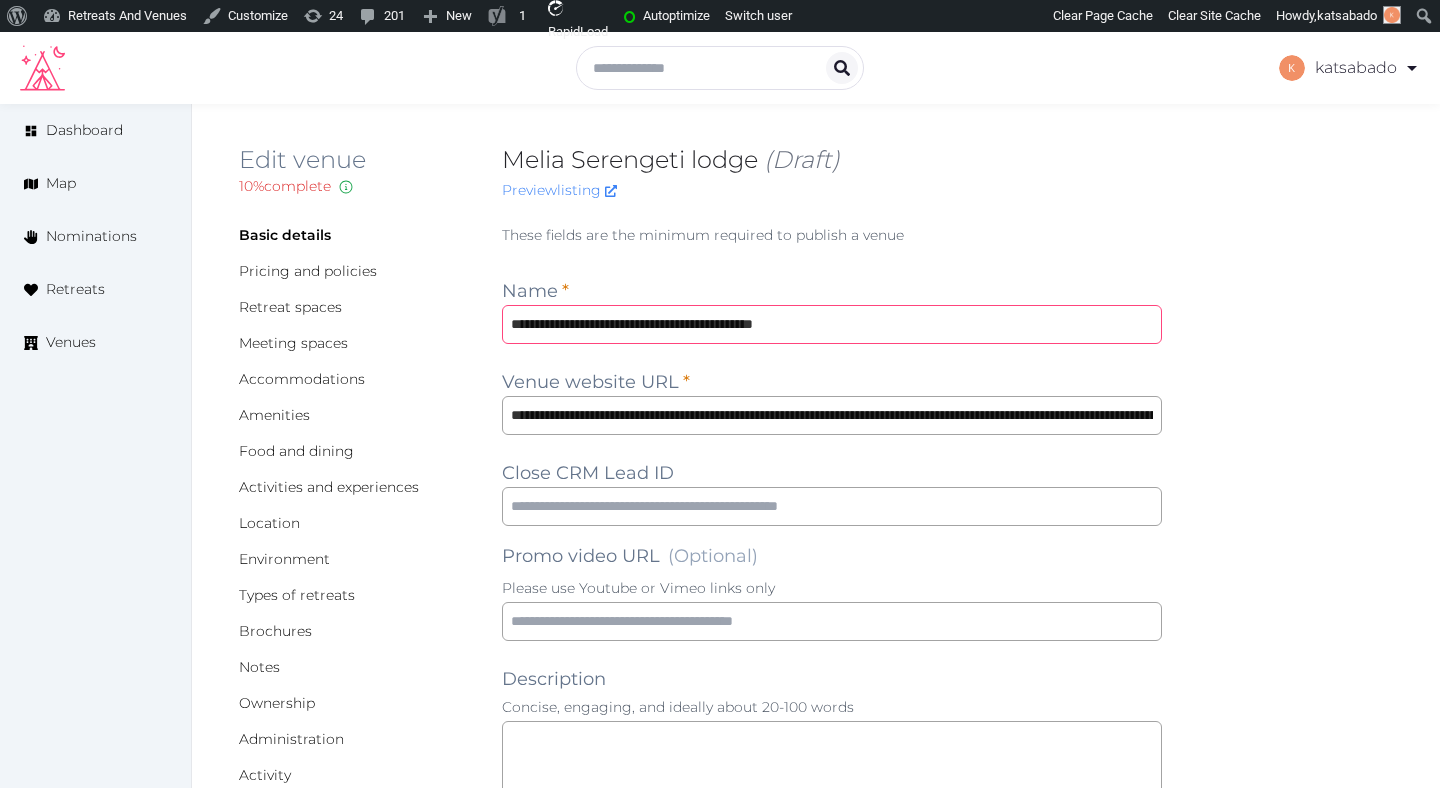 click on "**********" at bounding box center (832, 324) 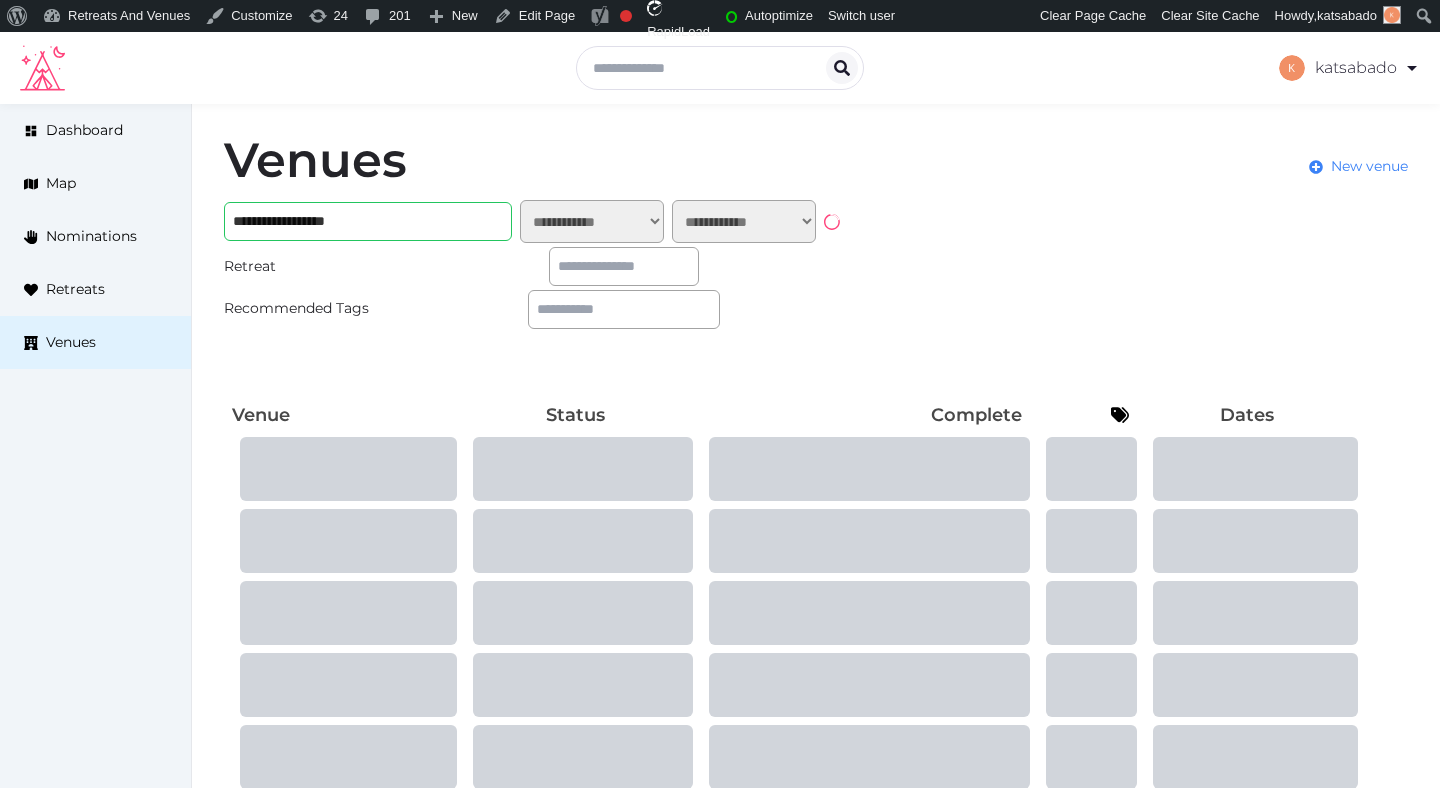 scroll, scrollTop: 0, scrollLeft: 0, axis: both 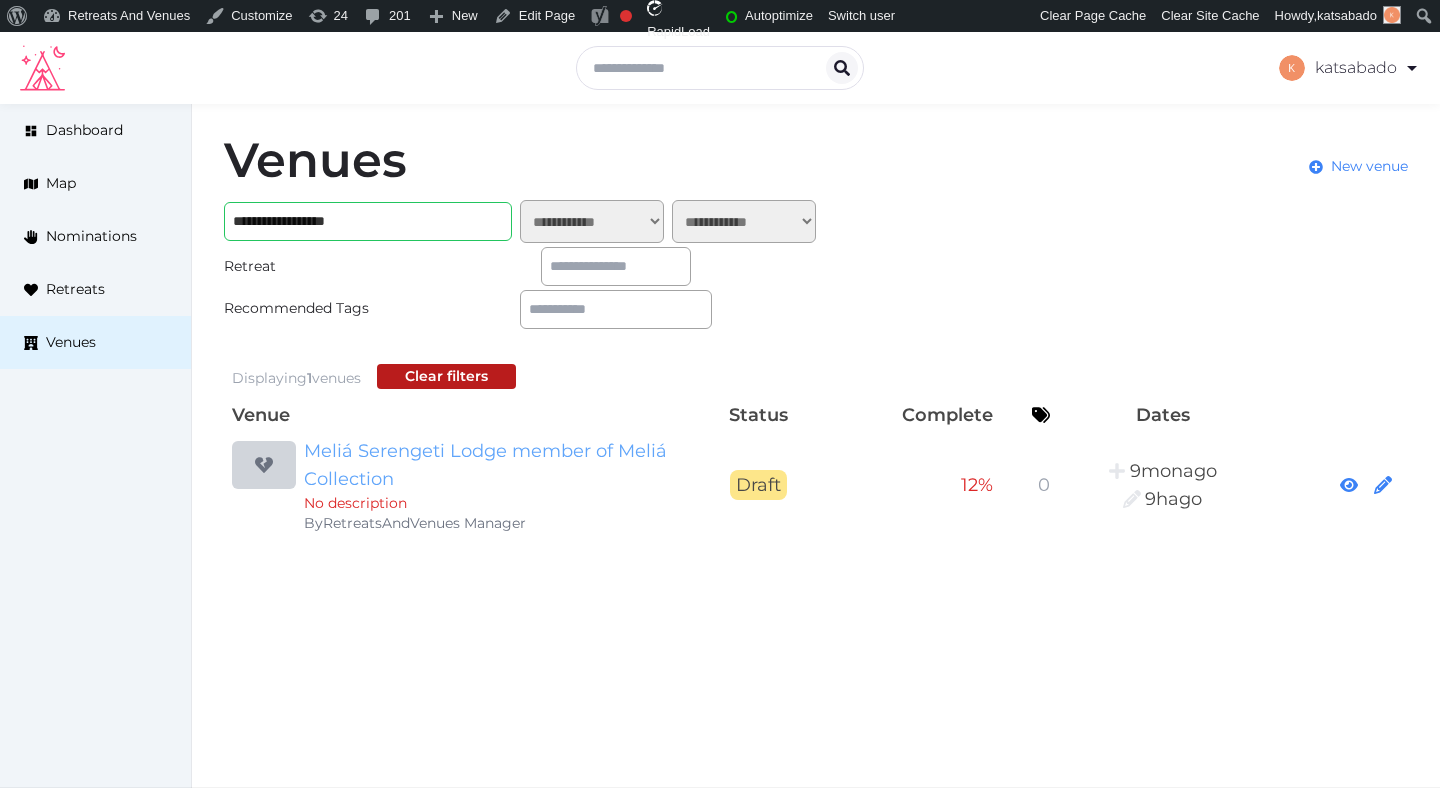 click on "Meliá Serengeti Lodge member of Meliá Collection" at bounding box center [496, 465] 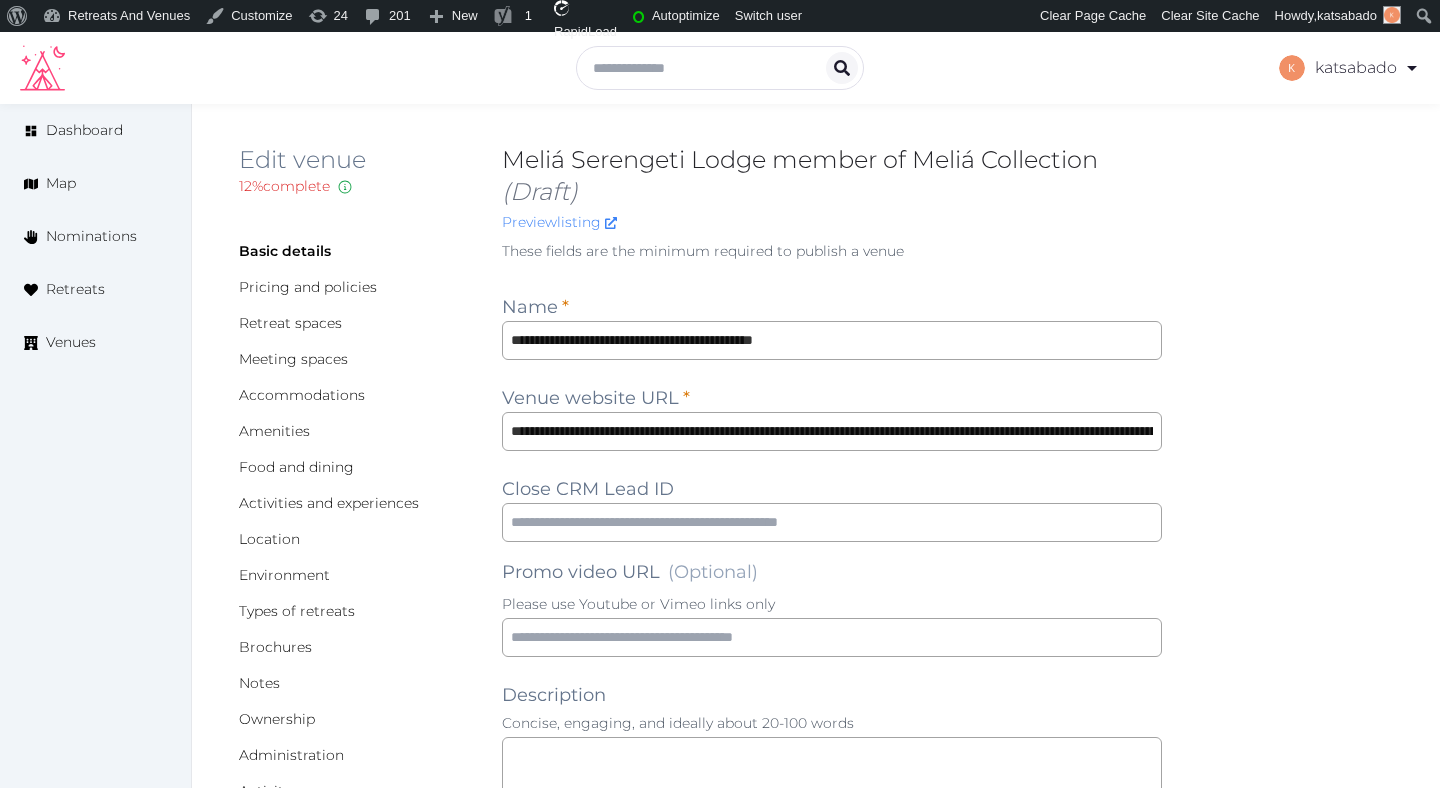 scroll, scrollTop: 0, scrollLeft: 0, axis: both 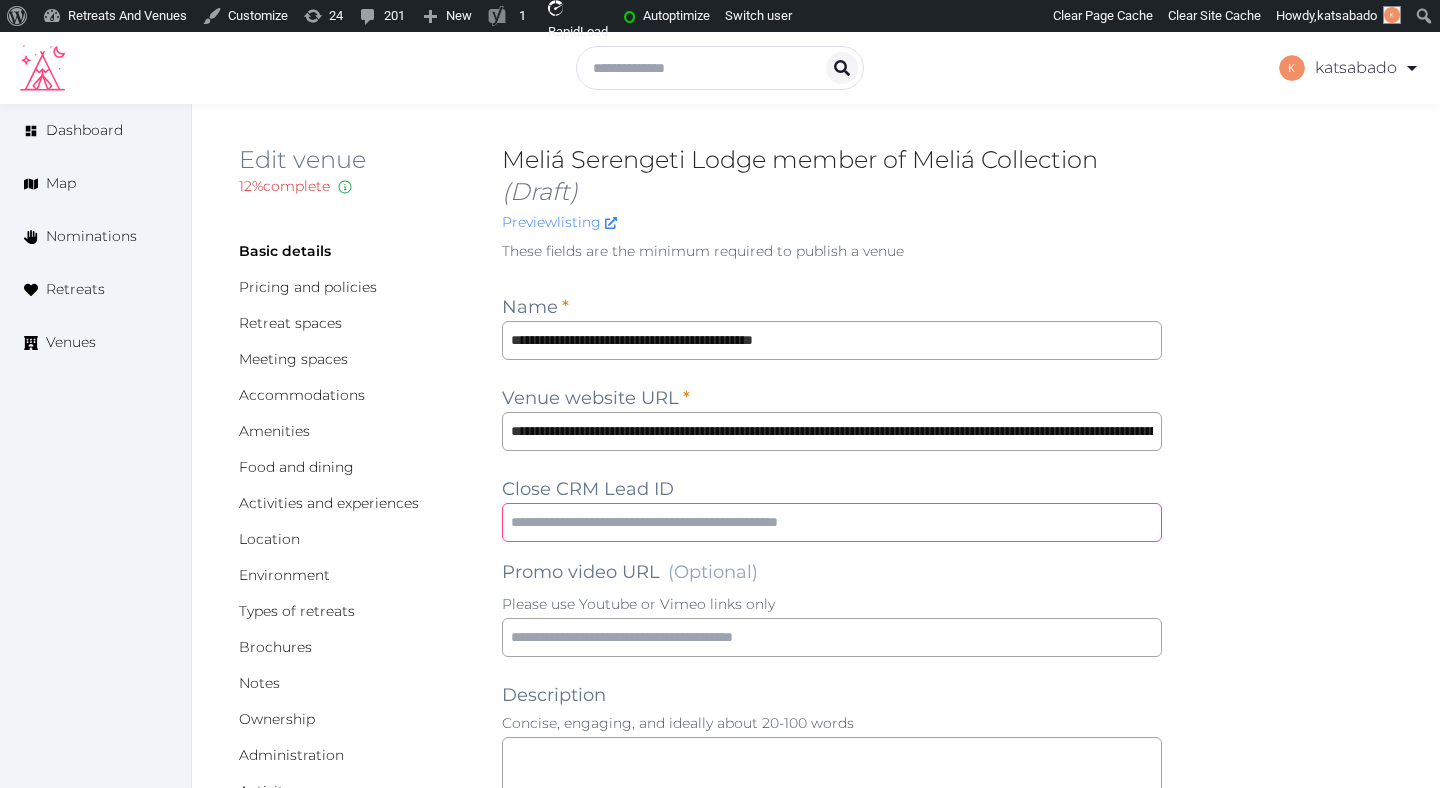 click at bounding box center [832, 522] 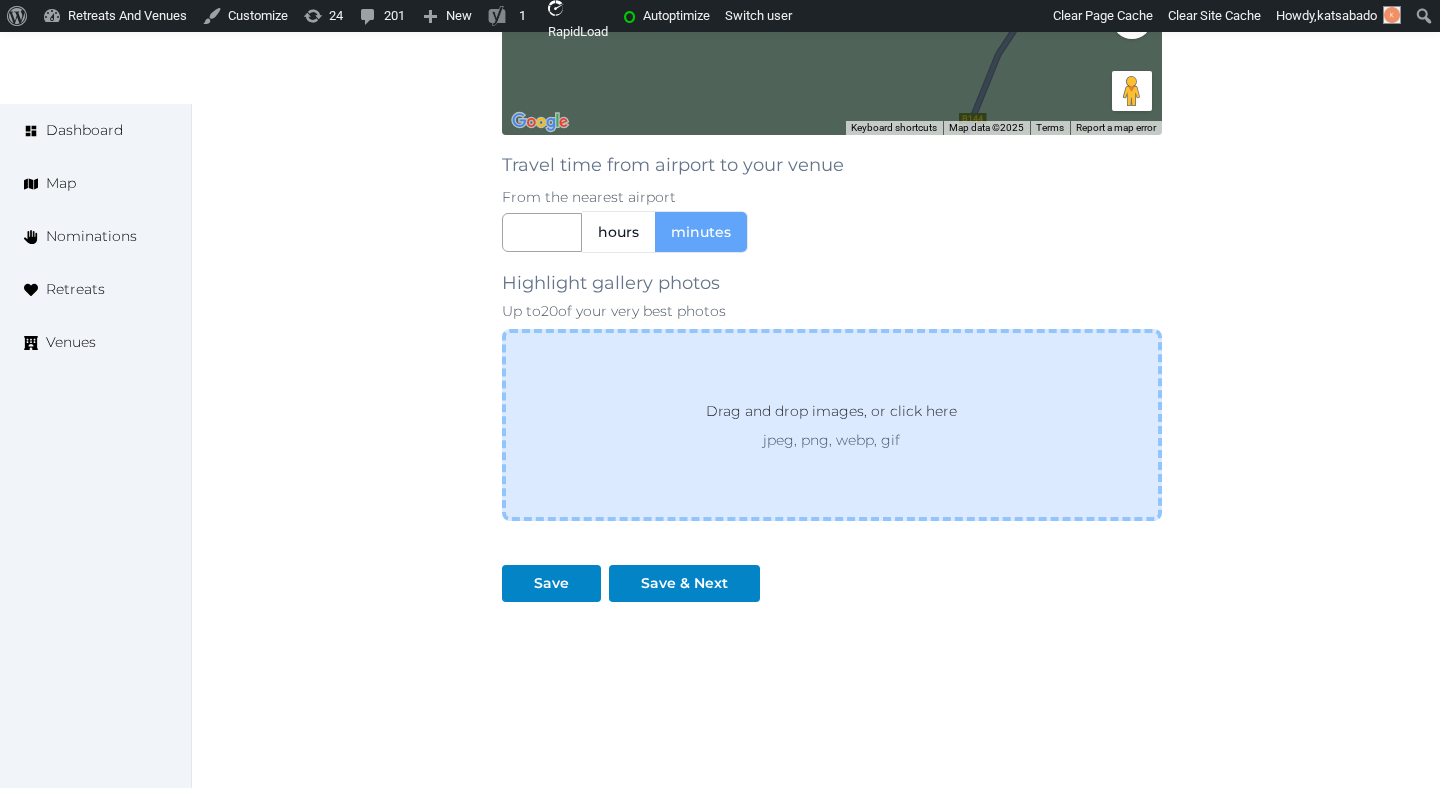 scroll, scrollTop: 1722, scrollLeft: 0, axis: vertical 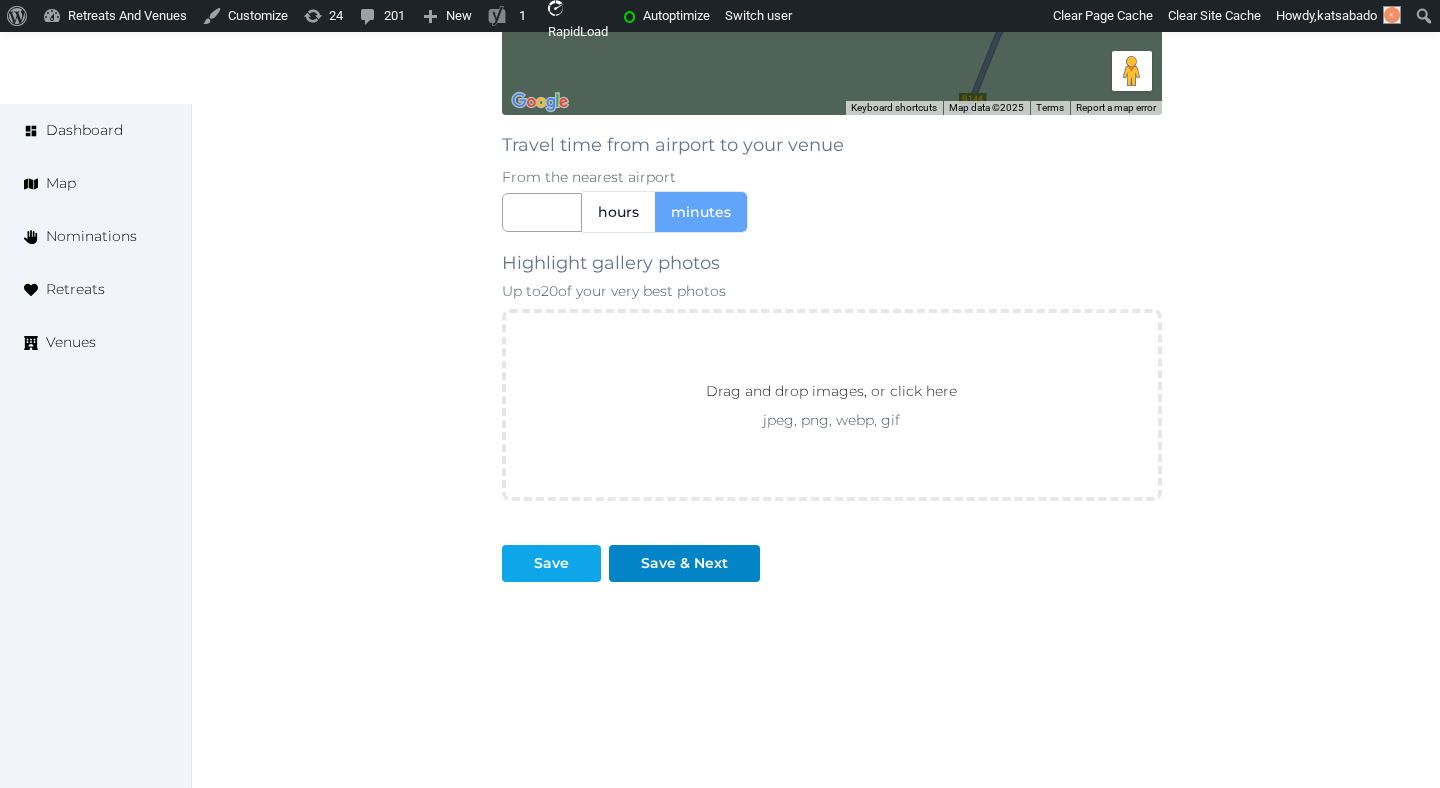 type on "**********" 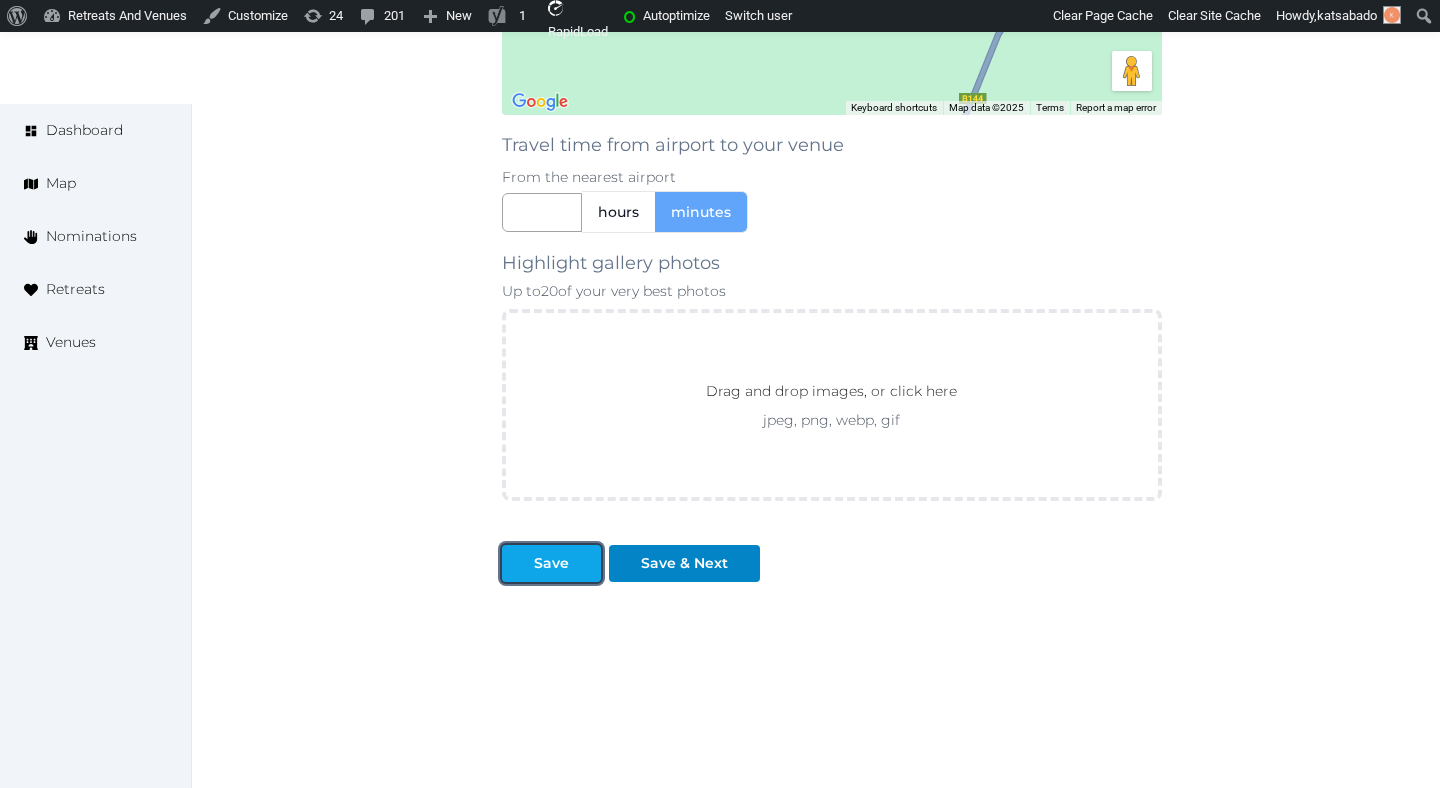 click on "Save" at bounding box center (551, 563) 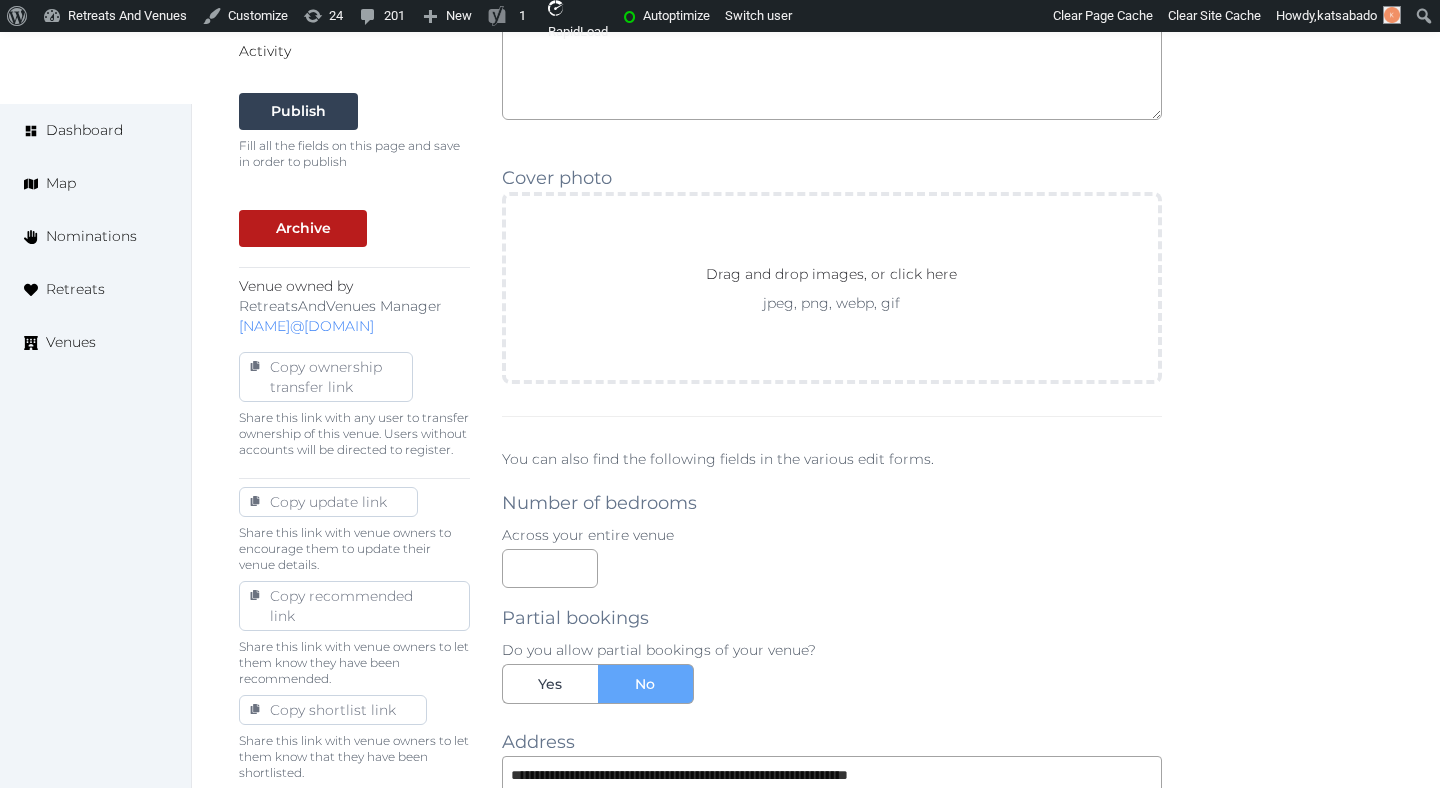 scroll, scrollTop: 741, scrollLeft: 0, axis: vertical 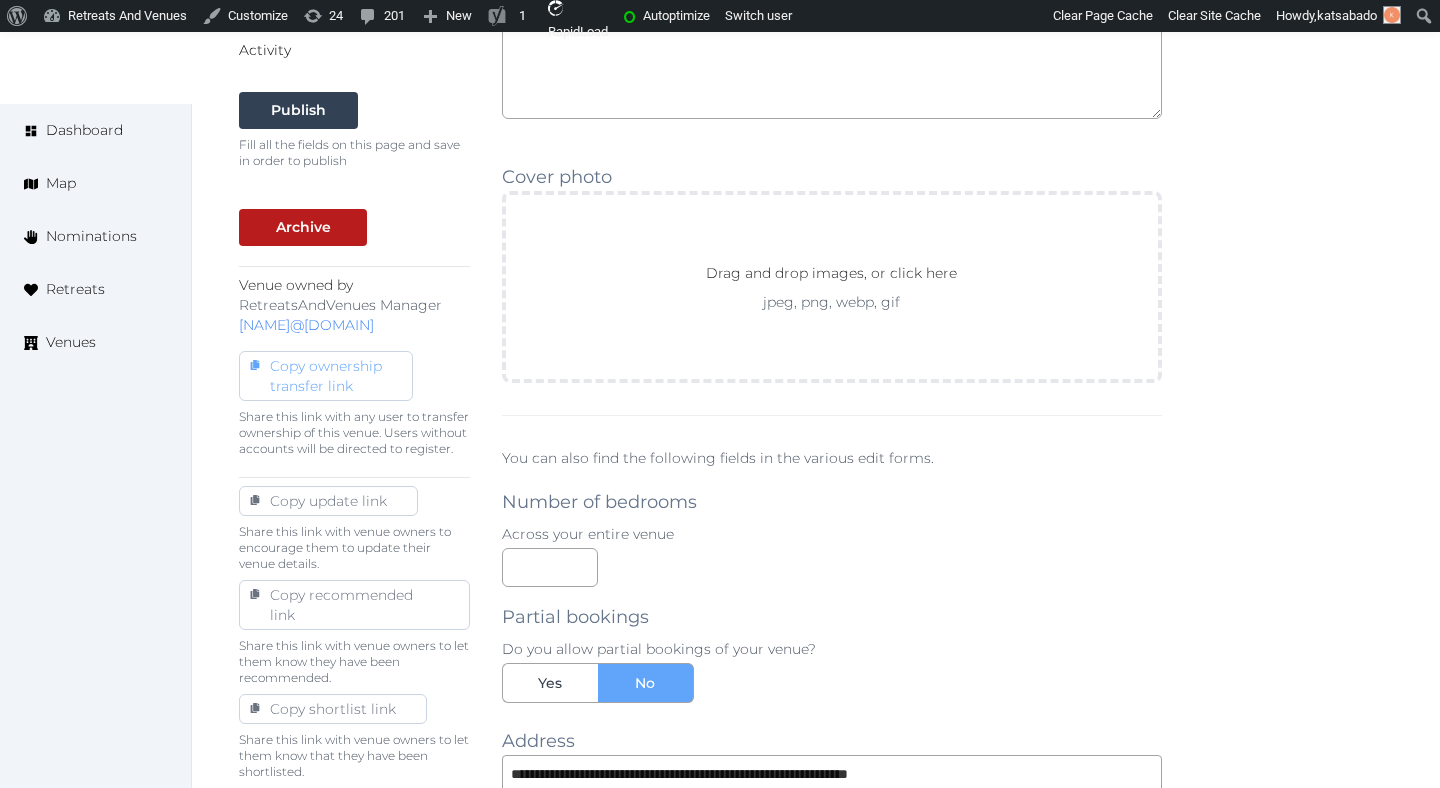 click on "Copy ownership transfer link" at bounding box center [326, 376] 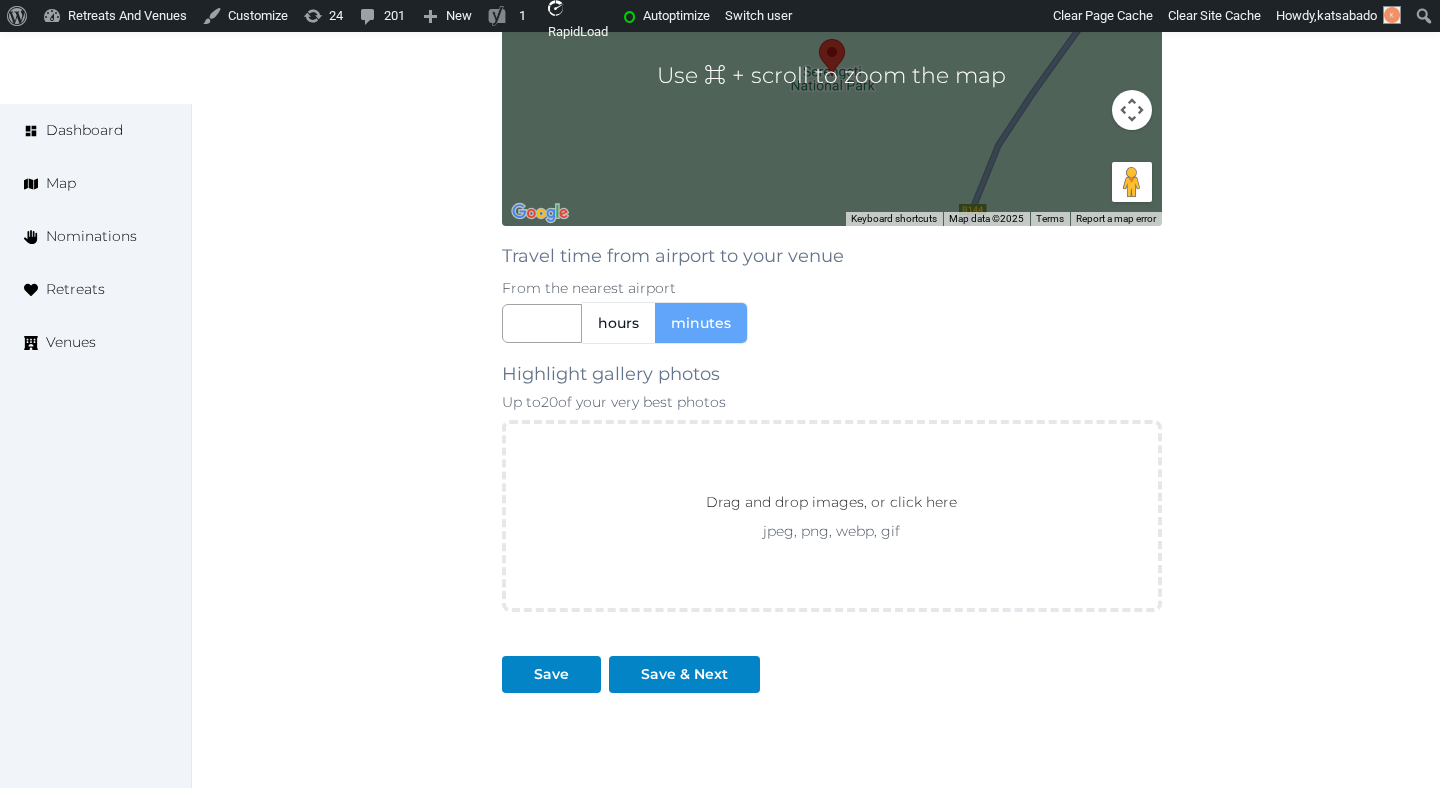 scroll, scrollTop: 1740, scrollLeft: 0, axis: vertical 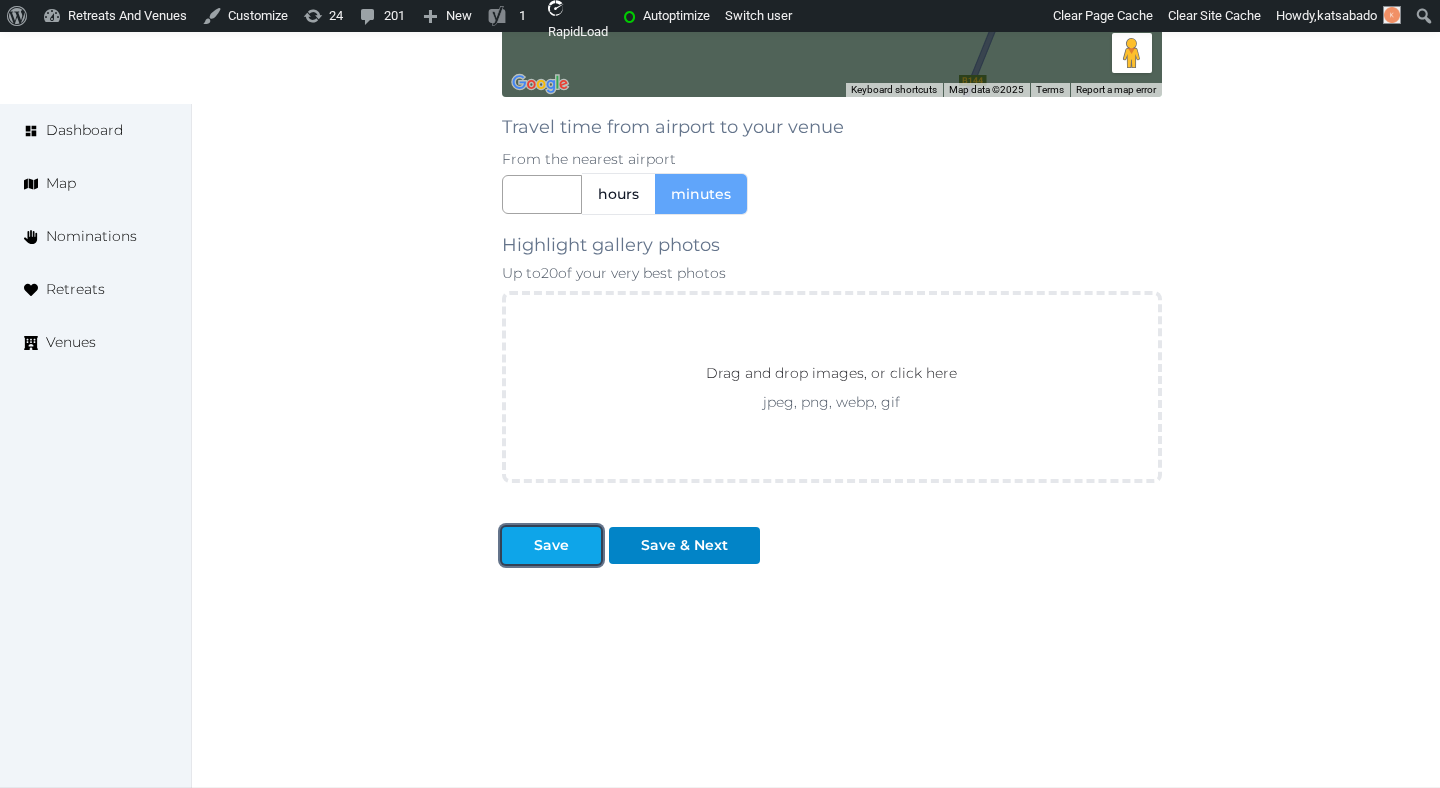 click at bounding box center (585, 545) 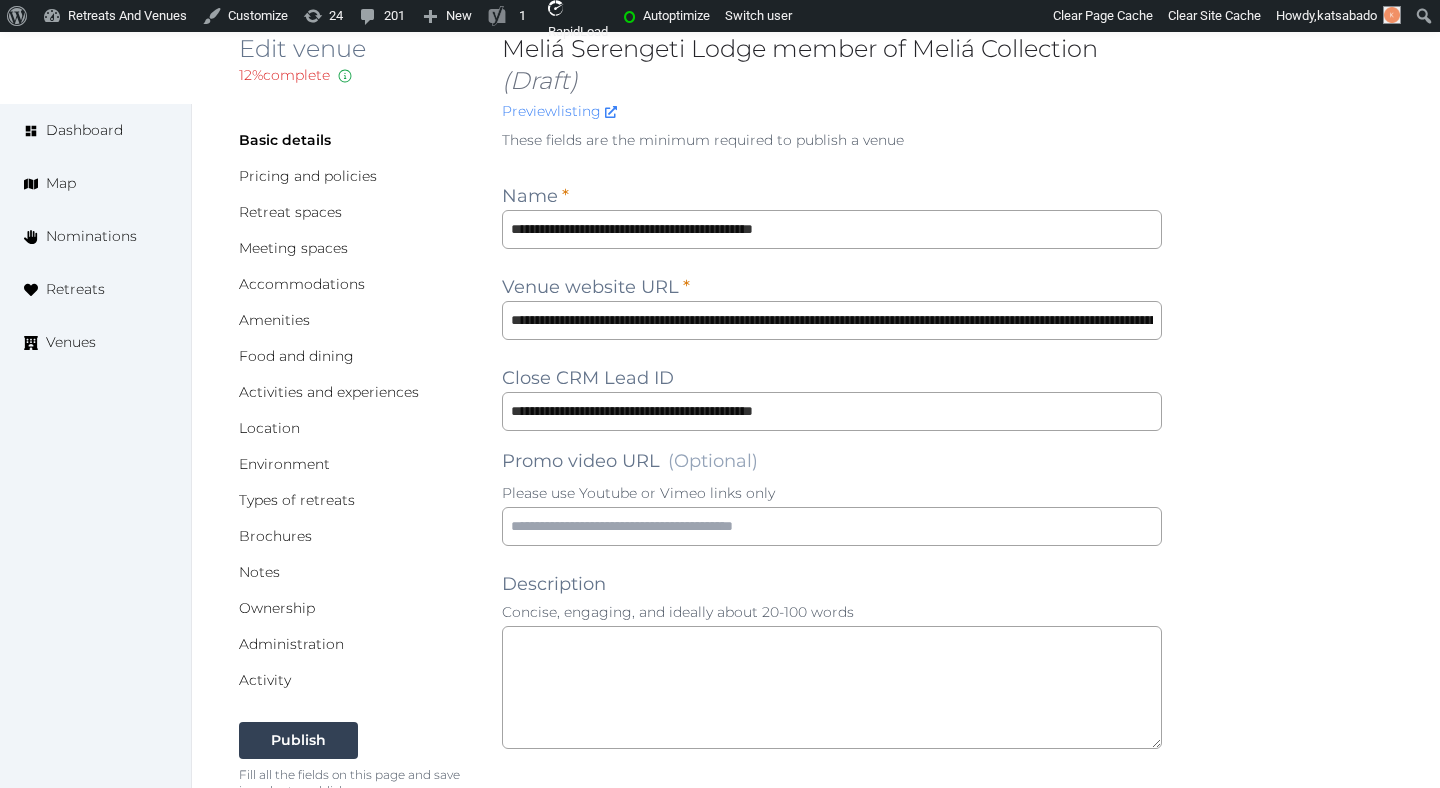 scroll, scrollTop: 0, scrollLeft: 0, axis: both 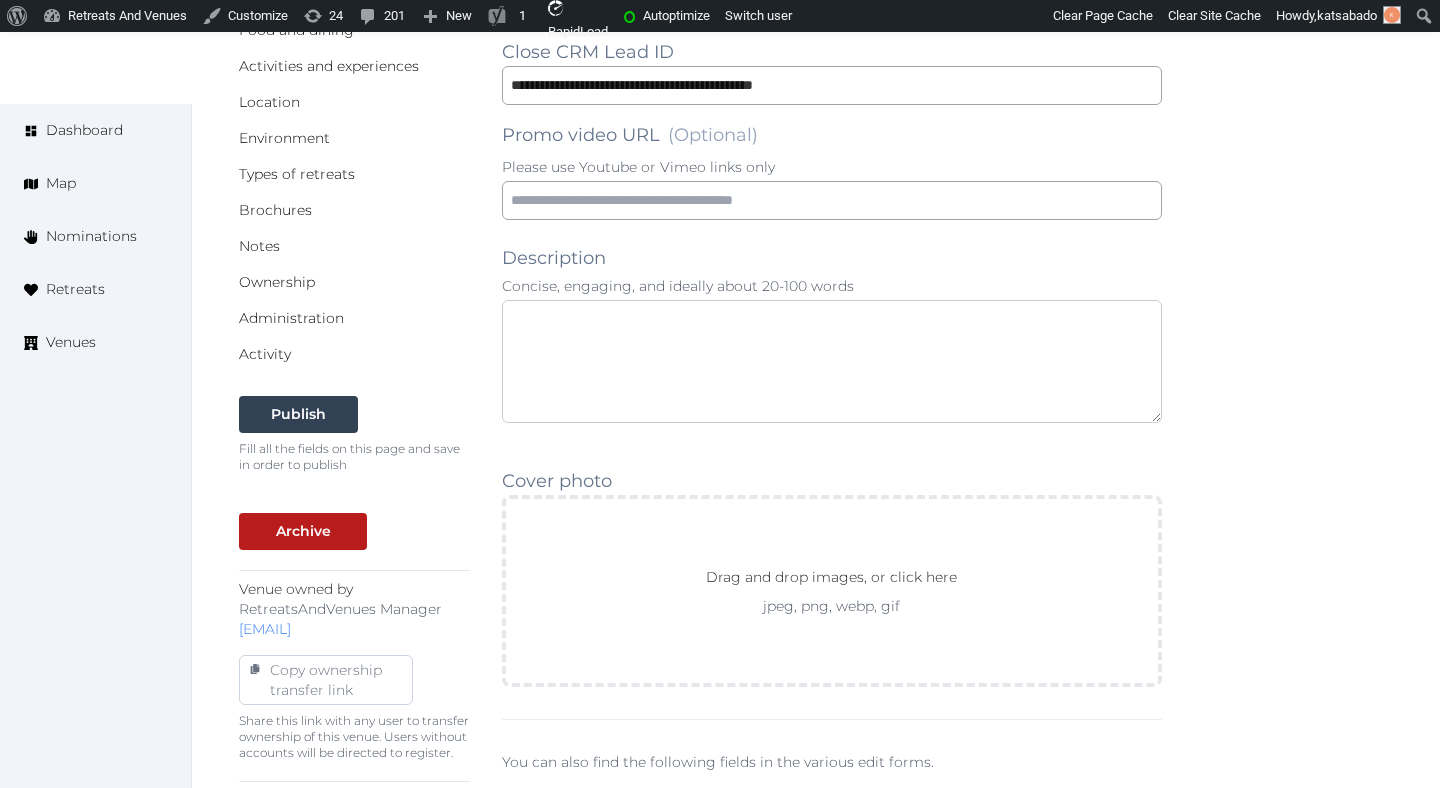 click at bounding box center (832, 361) 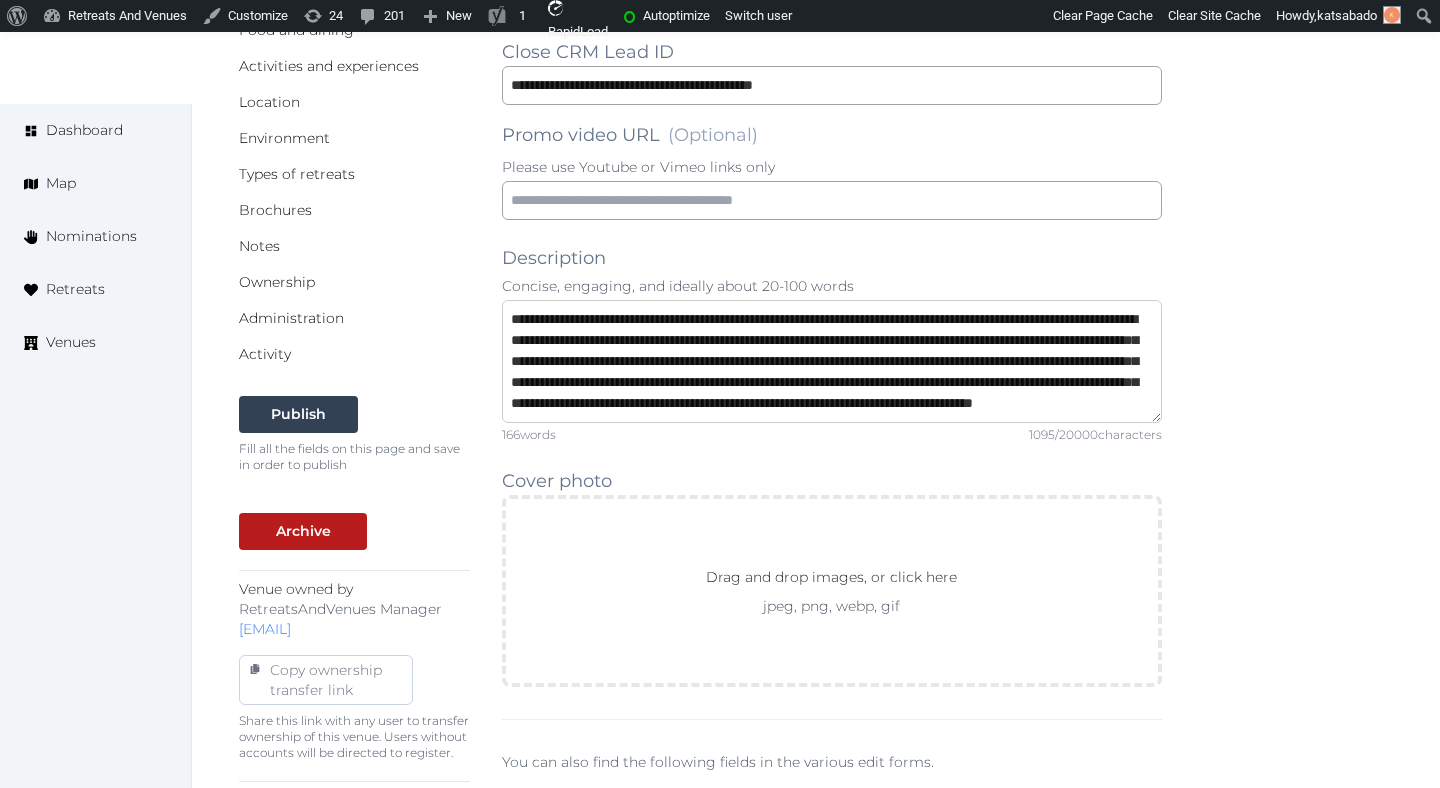 scroll, scrollTop: 189, scrollLeft: 0, axis: vertical 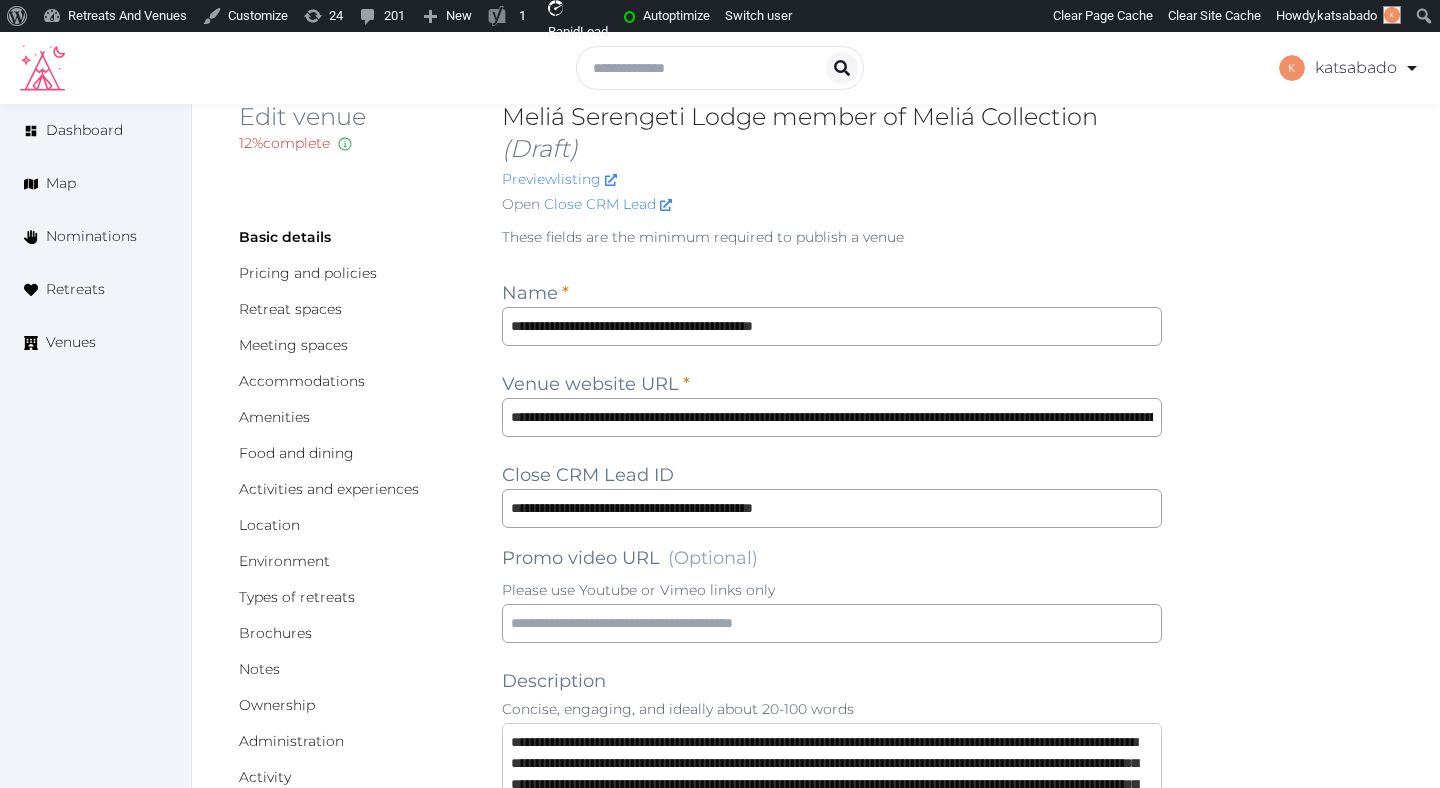 type on "**********" 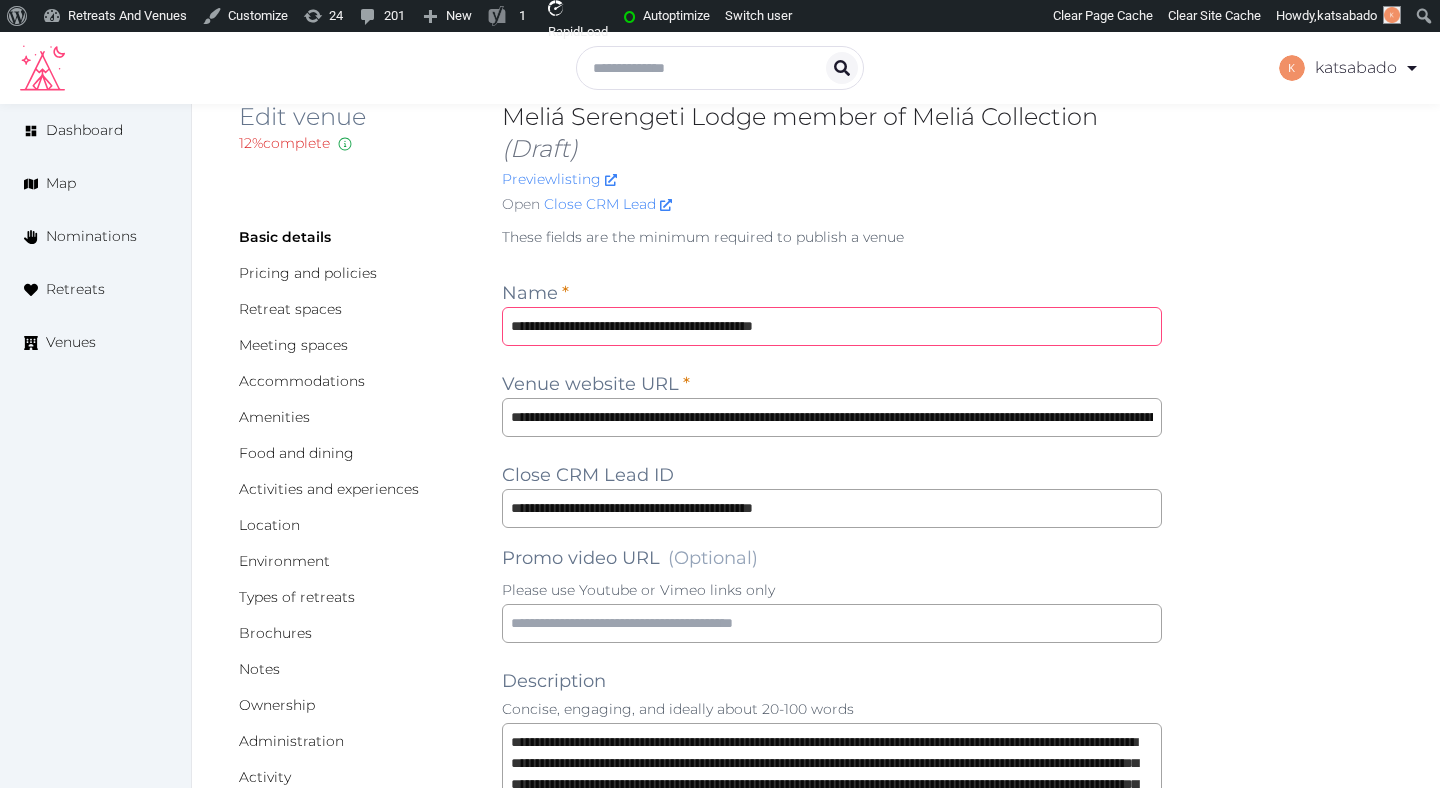 click on "**********" at bounding box center [832, 326] 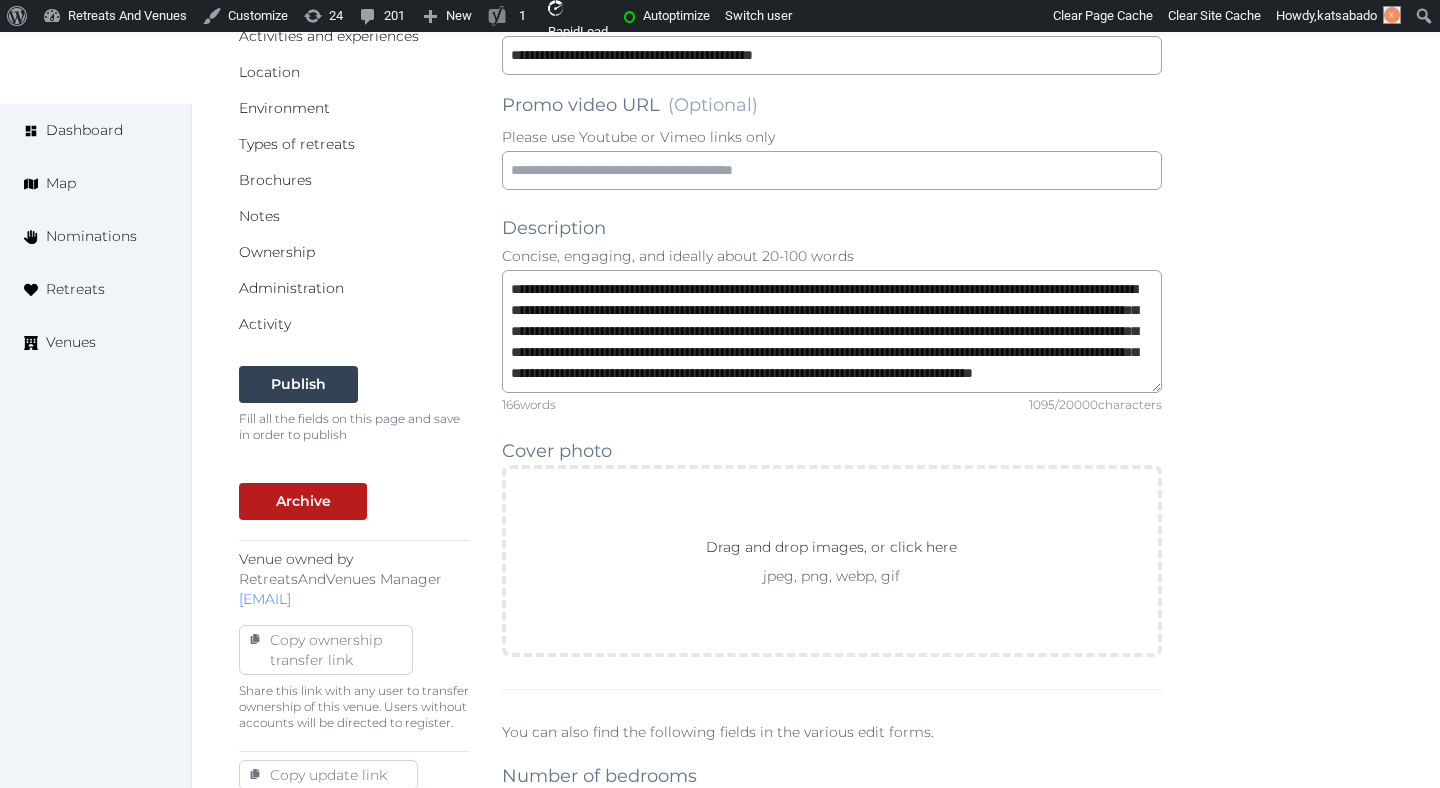 scroll, scrollTop: 601, scrollLeft: 0, axis: vertical 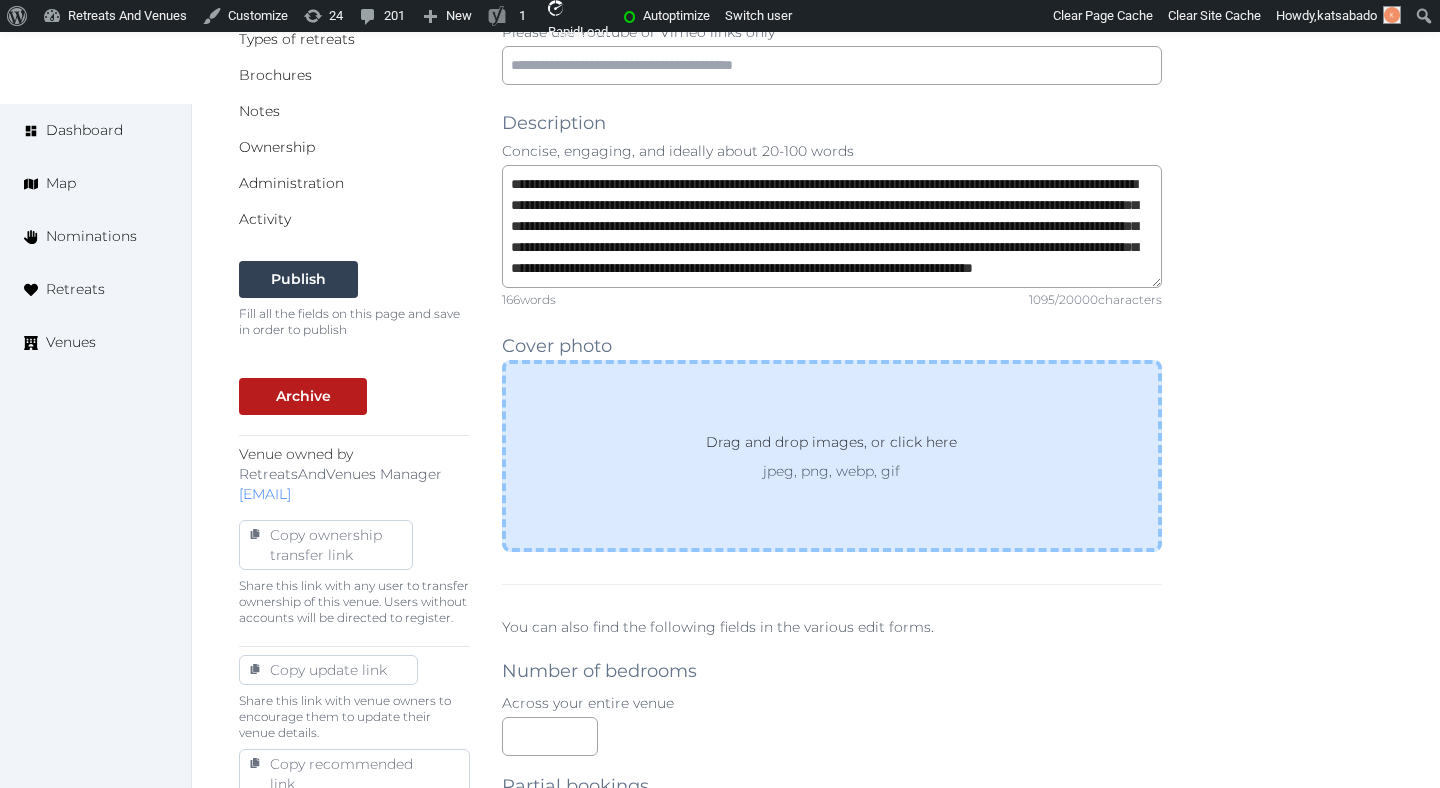 click on "Drag and drop images, or click here jpeg, png, webp, gif" at bounding box center [832, 456] 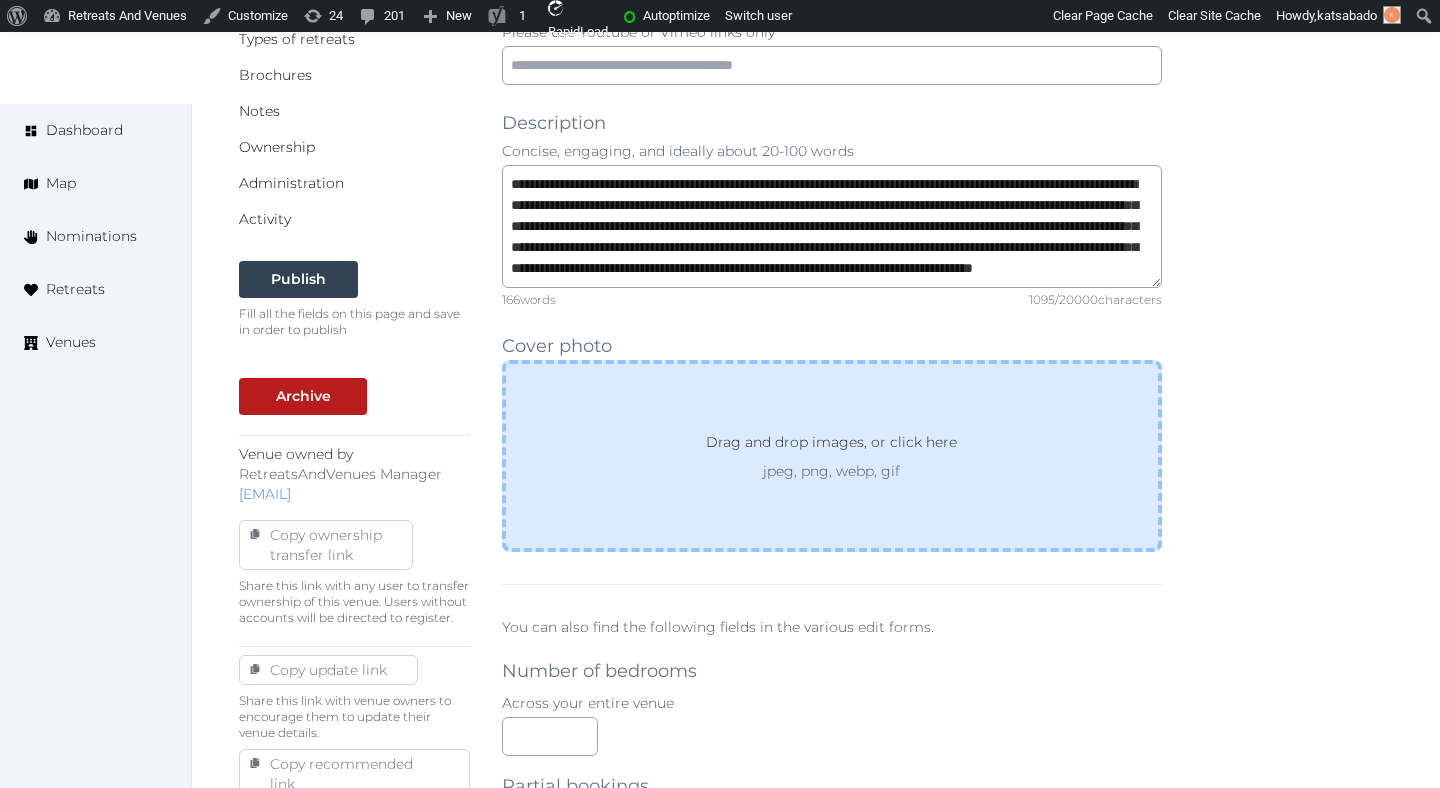 click on "Drag and drop images, or click here" at bounding box center [831, 446] 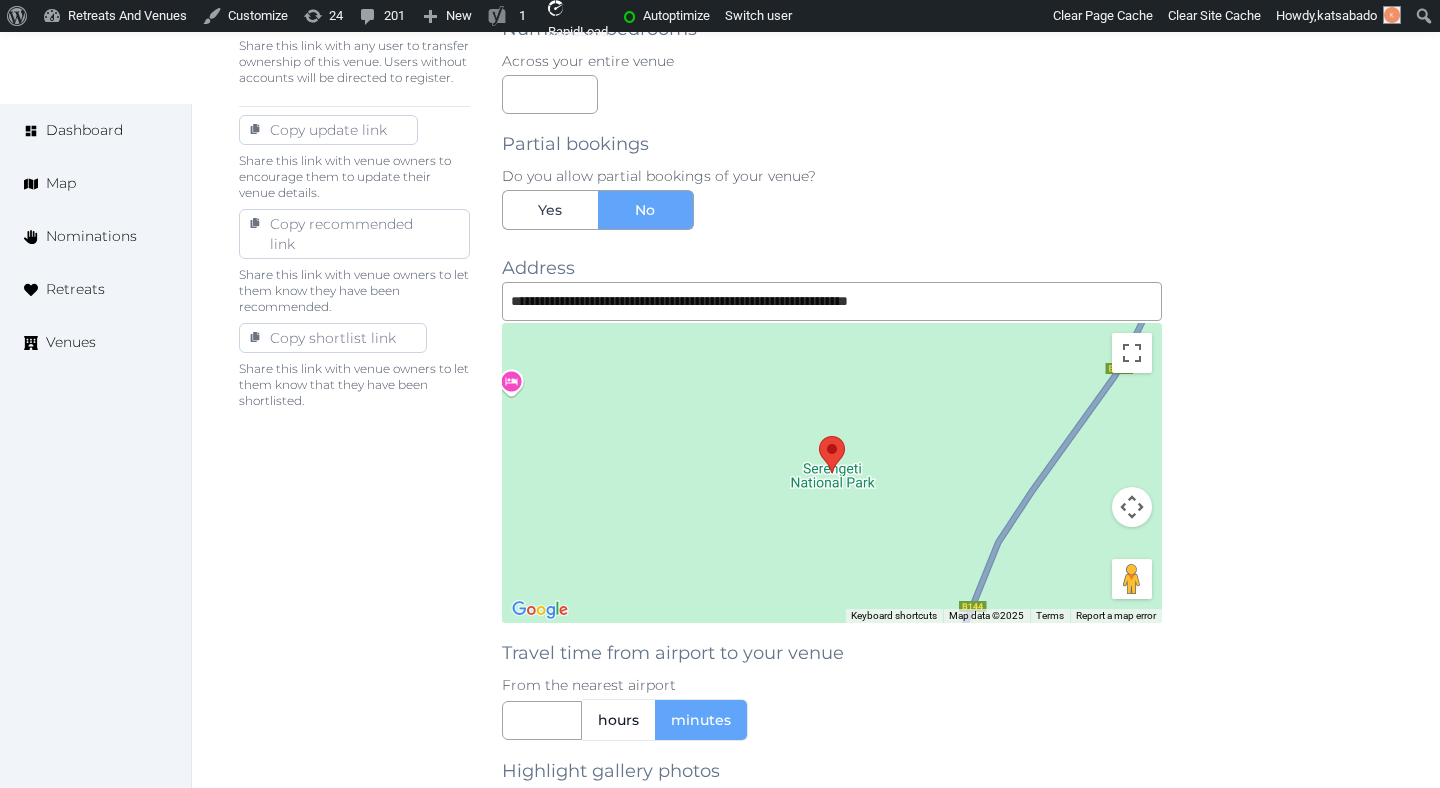 scroll, scrollTop: 1178, scrollLeft: 0, axis: vertical 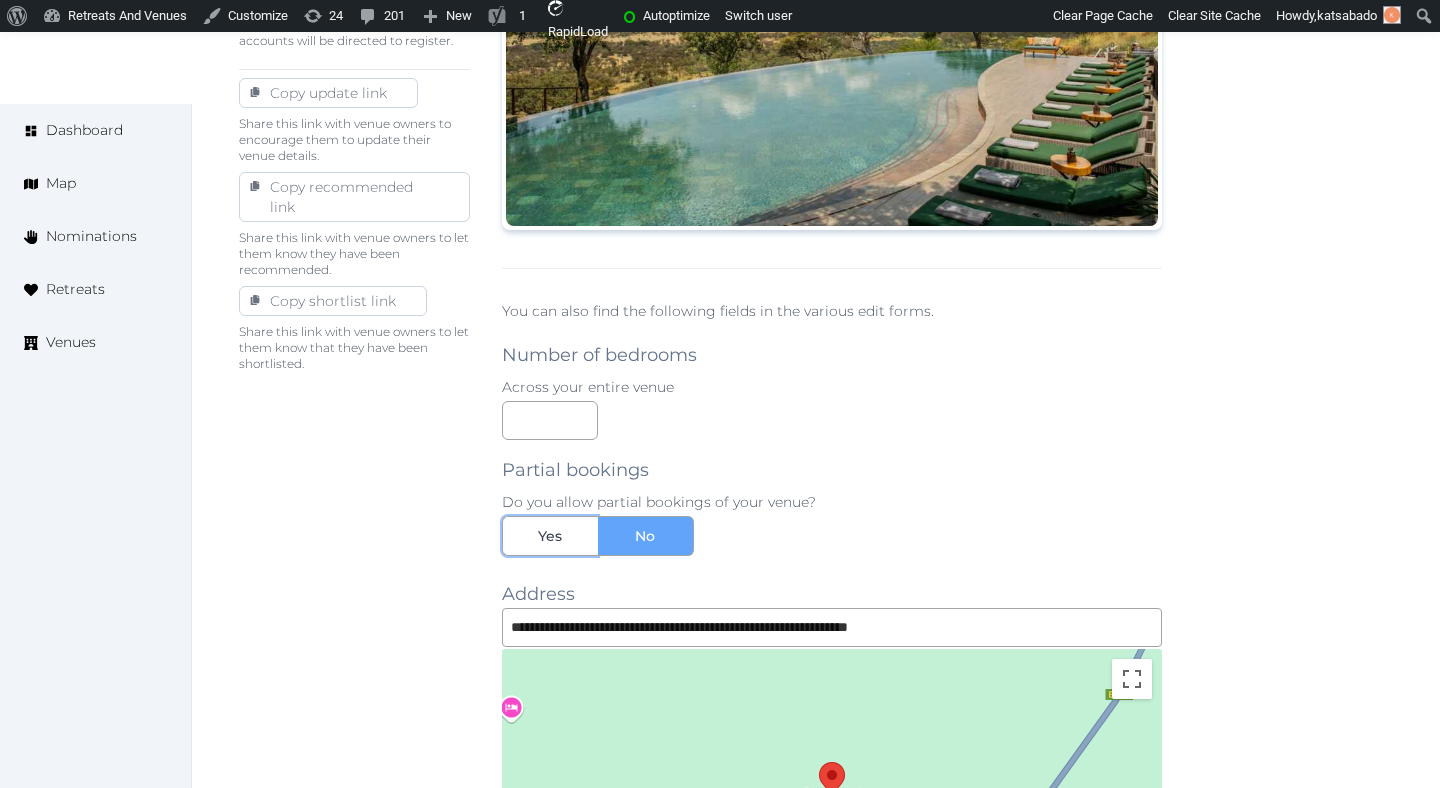 click on "Yes" at bounding box center (550, 536) 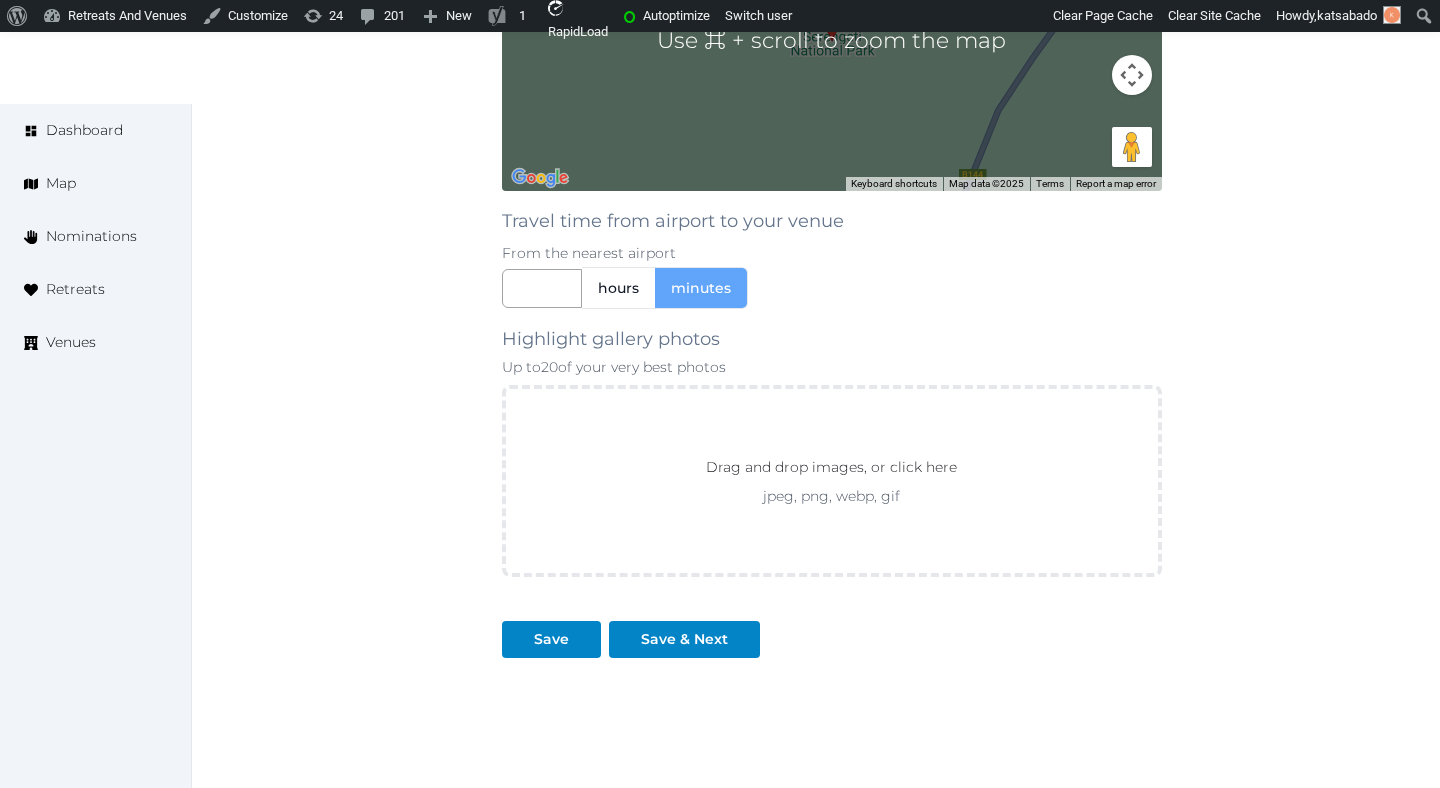 scroll, scrollTop: 2046, scrollLeft: 0, axis: vertical 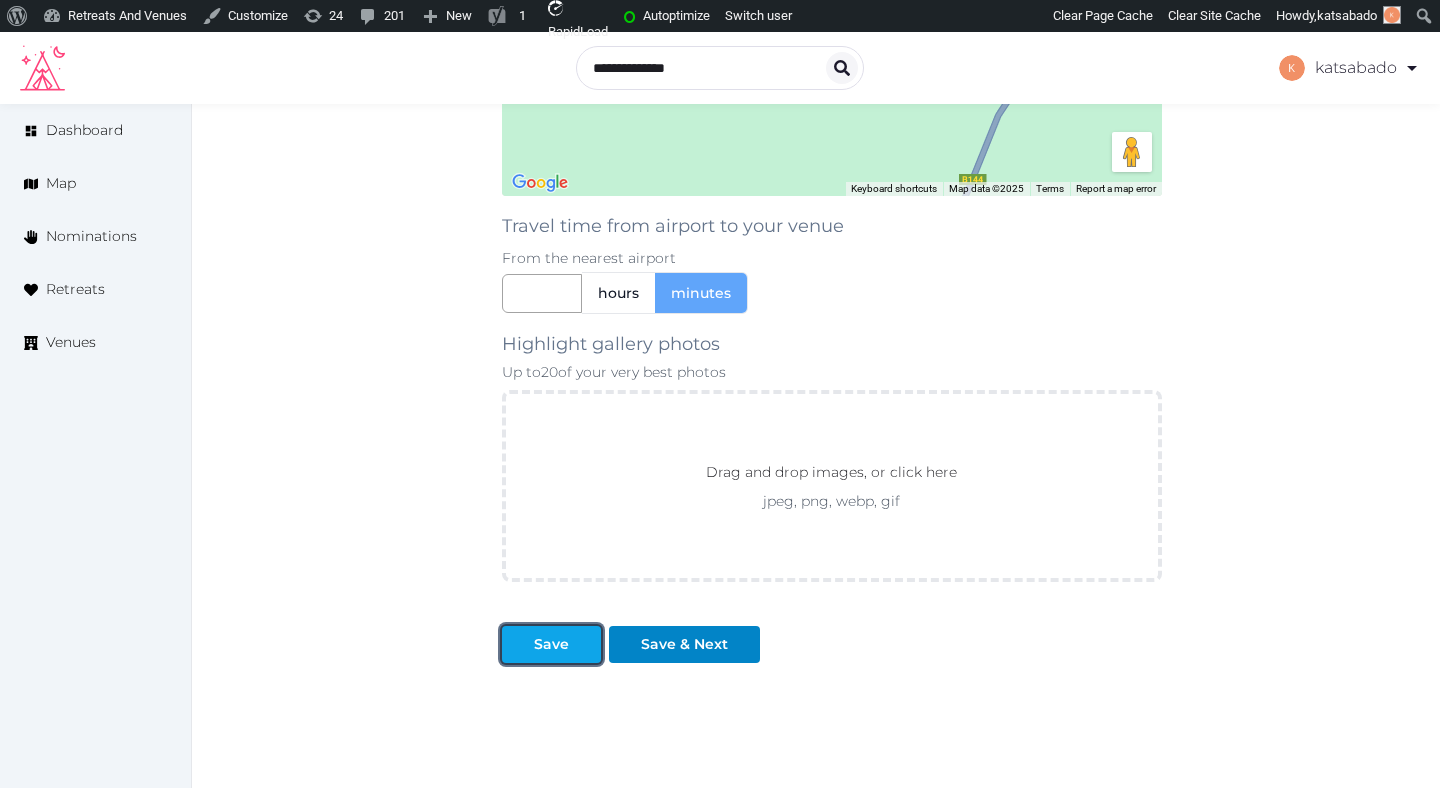 click on "Save" at bounding box center [551, 644] 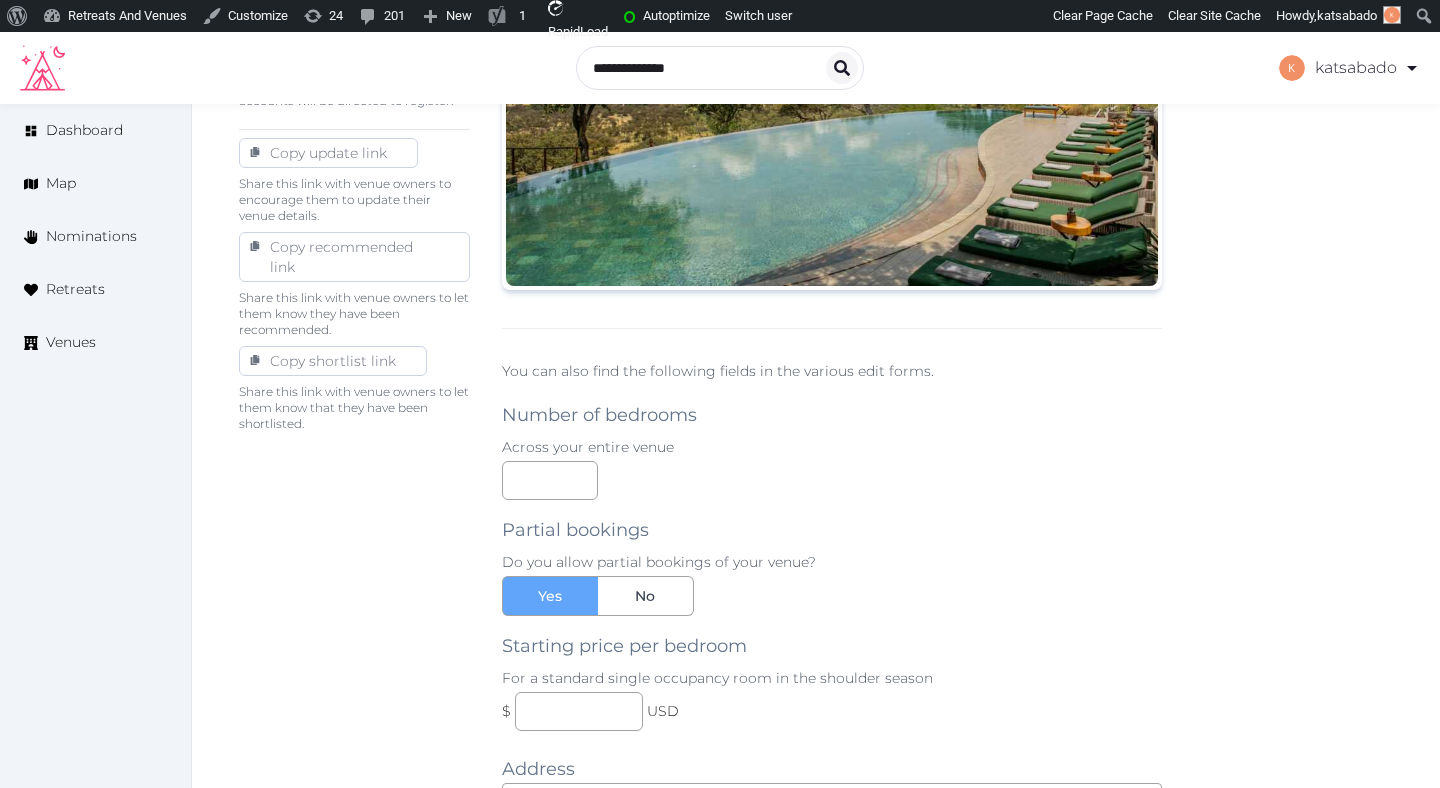 scroll, scrollTop: 1102, scrollLeft: 0, axis: vertical 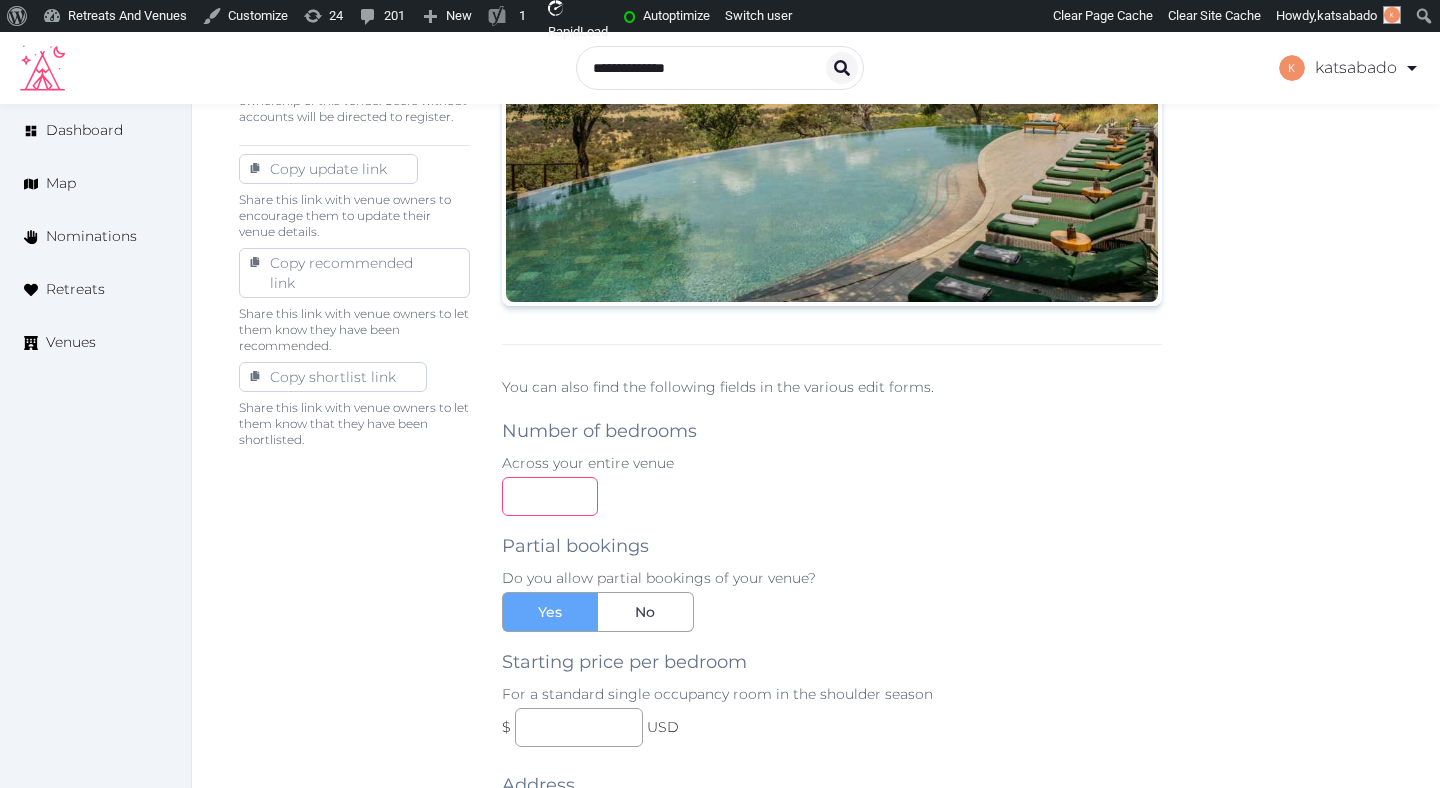 click at bounding box center [550, 496] 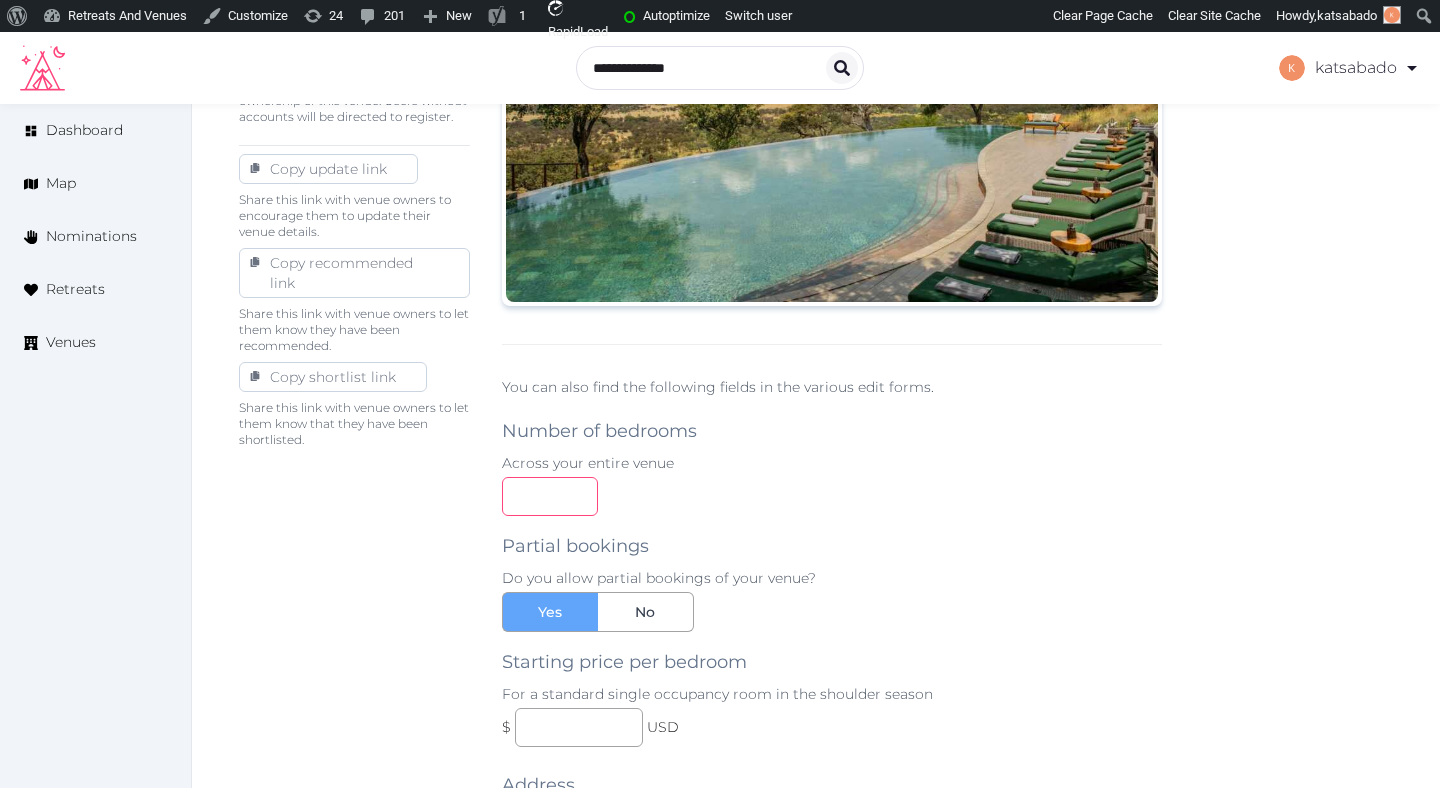 scroll, scrollTop: 1217, scrollLeft: 0, axis: vertical 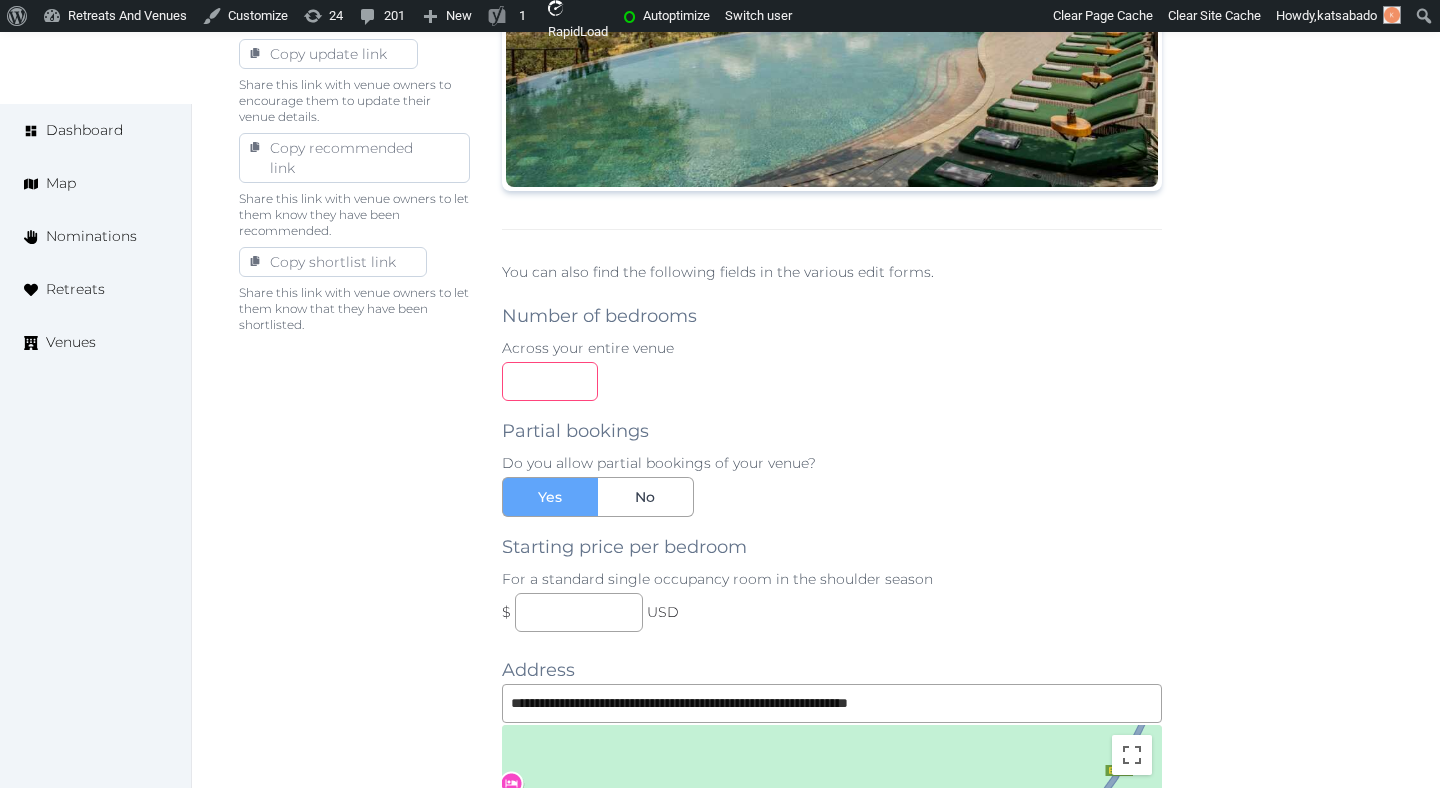 type on "**" 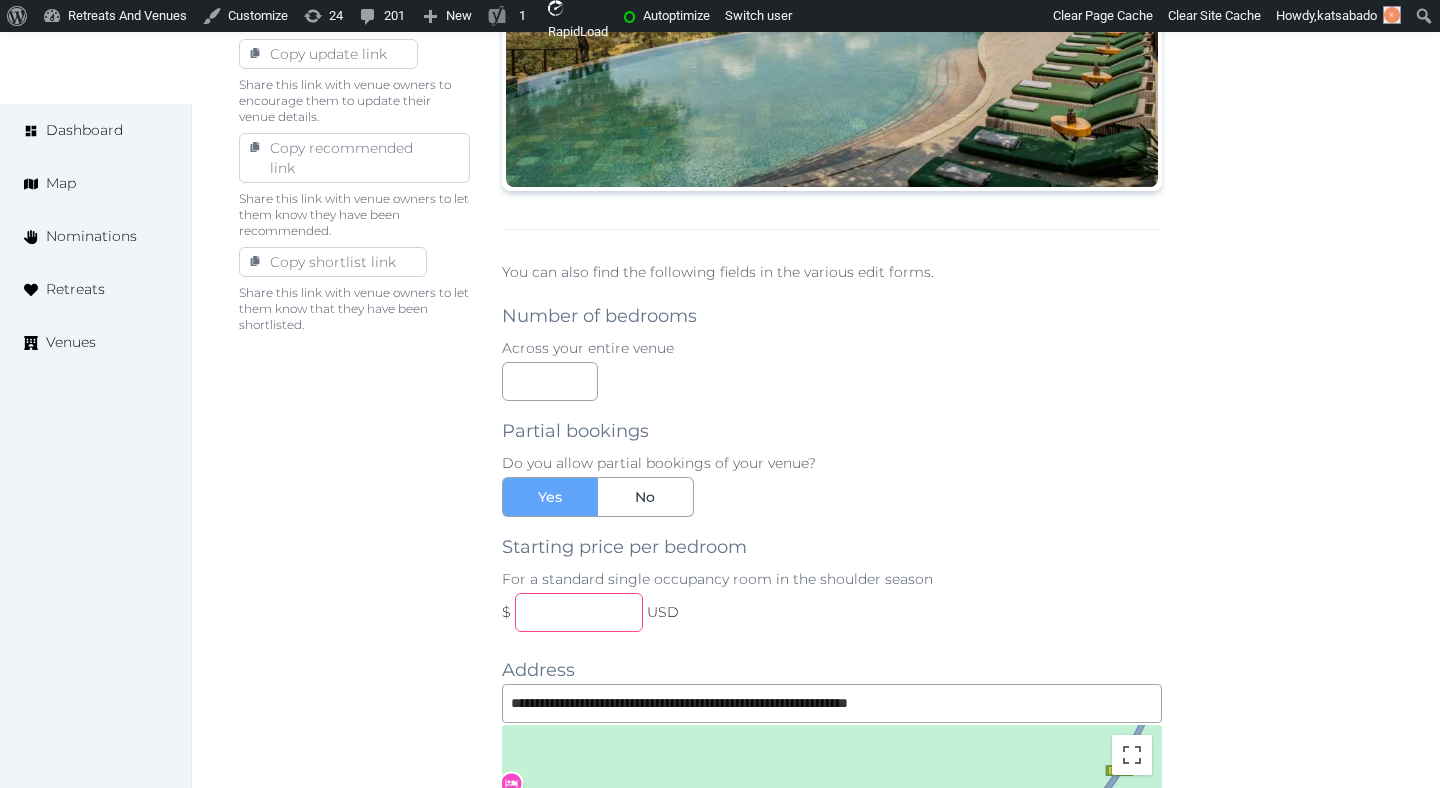 click at bounding box center [579, 612] 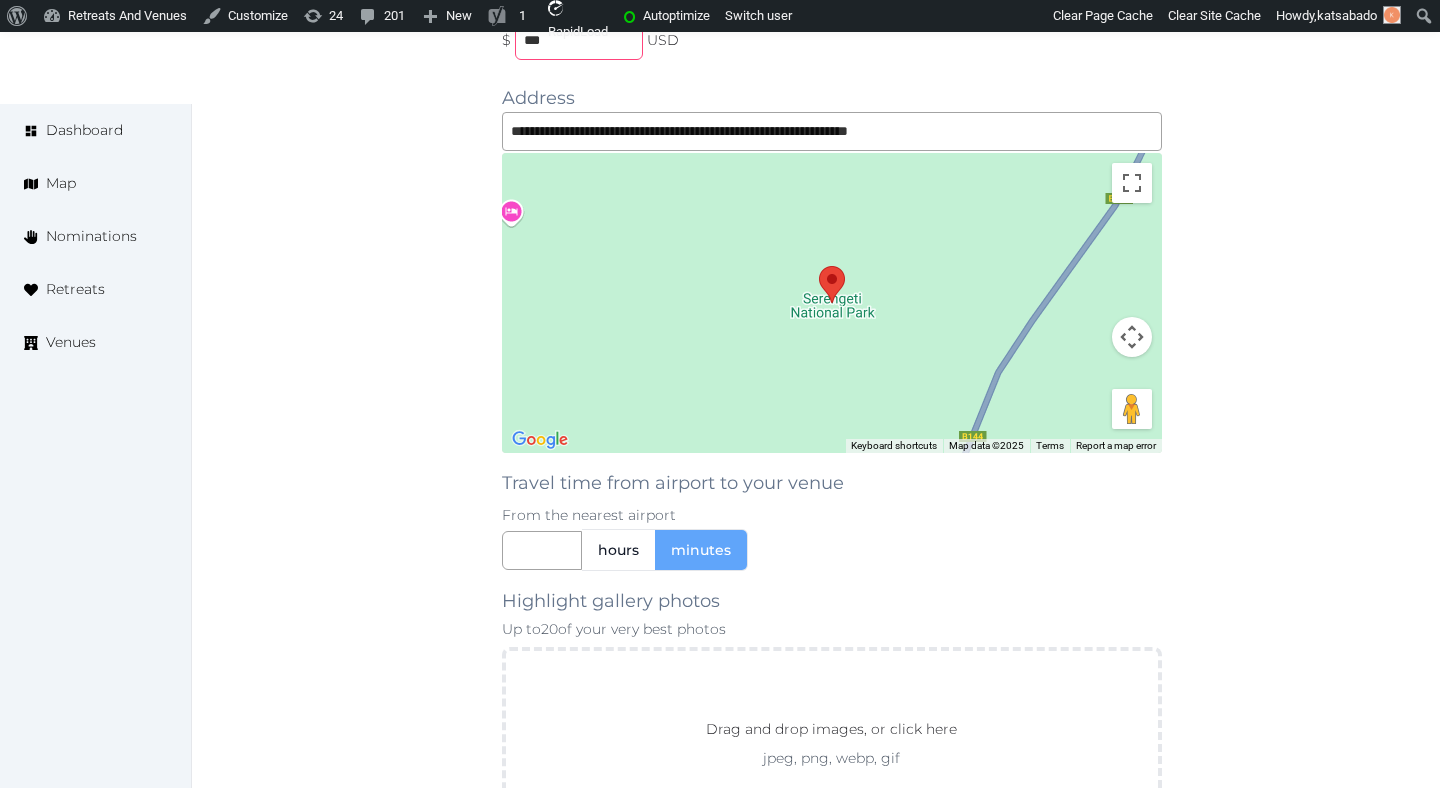 scroll, scrollTop: 1810, scrollLeft: 0, axis: vertical 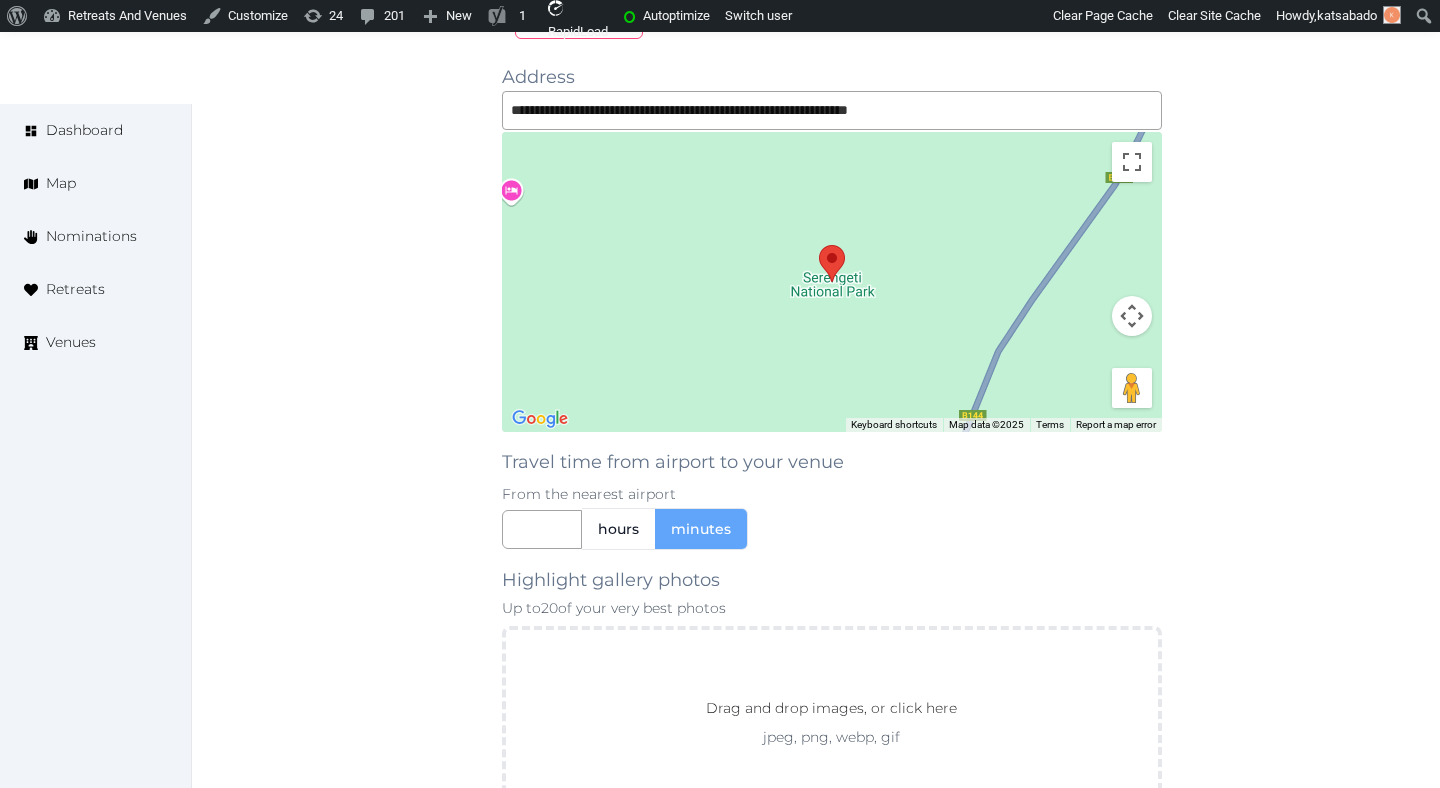 type on "***" 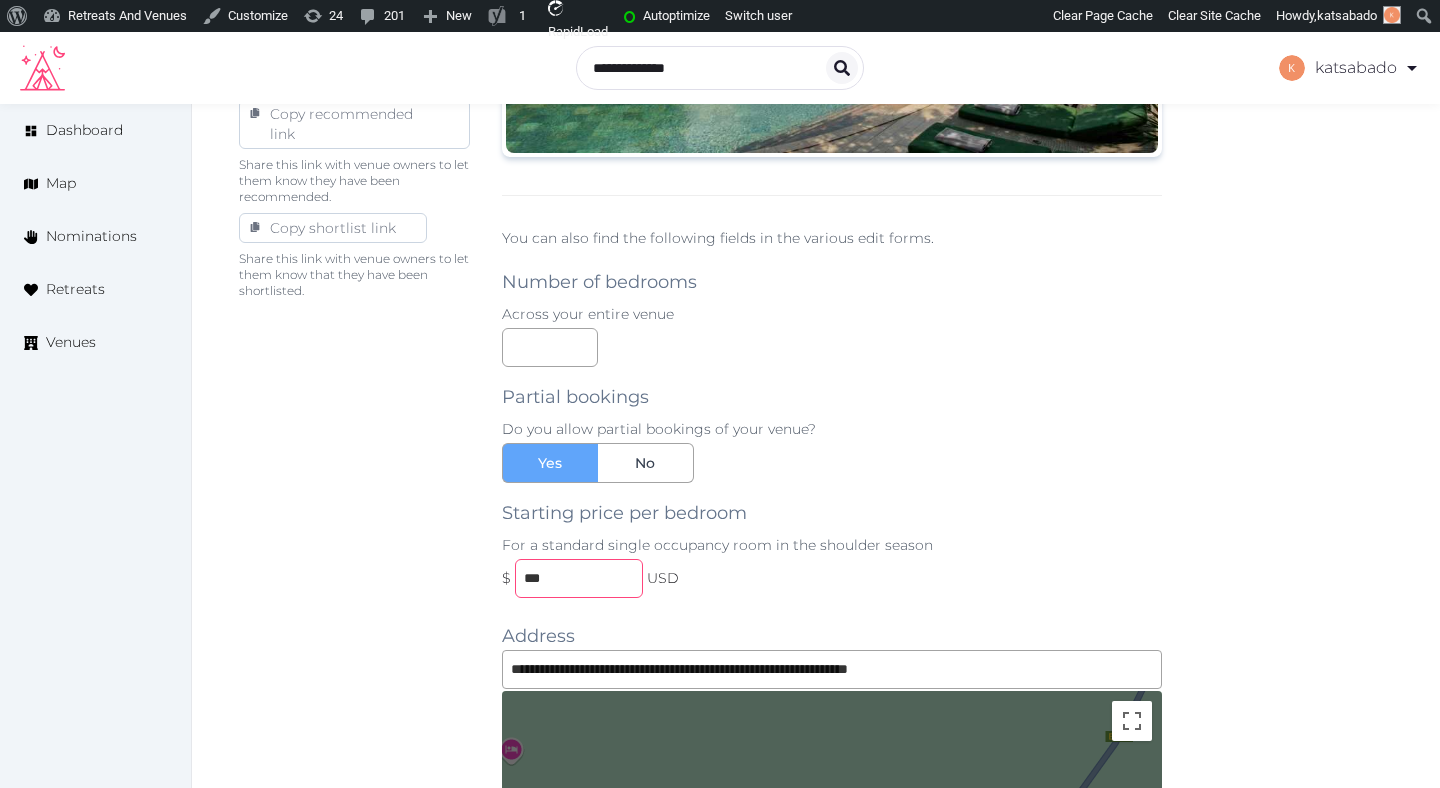 scroll, scrollTop: 1243, scrollLeft: 0, axis: vertical 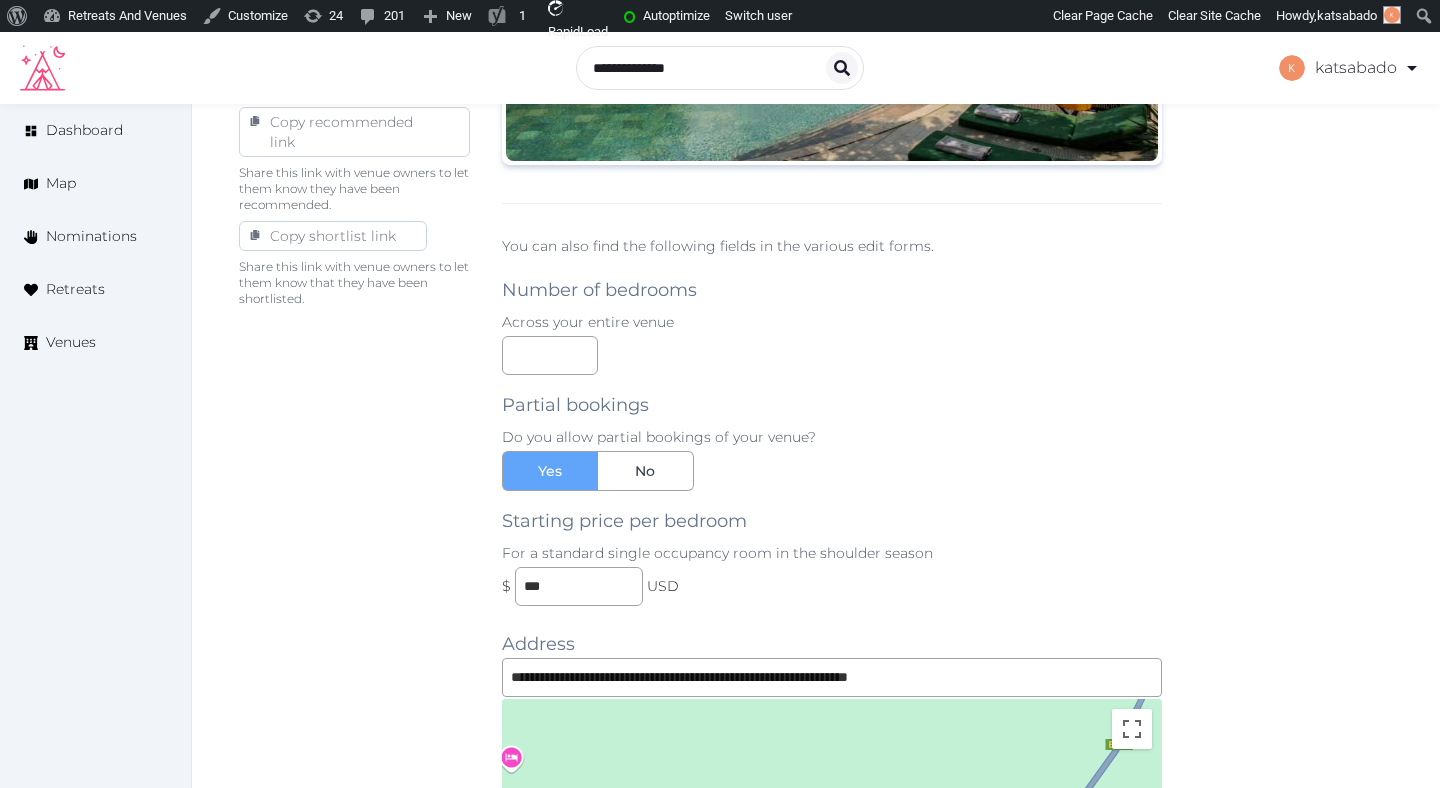 click on "Basic details Pricing and policies Retreat spaces Meeting spaces Accommodations Amenities Food and dining Activities and experiences Location Environment Types of retreats Brochures Notes Ownership Administration Activity Publish Fill all the fields on this page and save in order to   publish Archive Venue owned by RetreatsAndVenues Manager c.o.r.e.y.sanford@retreatsandvenues.com Copy ownership transfer link Share this link with any user to transfer ownership of this venue. Users without accounts will be directed to register. Copy update link Share this link with venue owners to encourage them to update their venue details. Copy recommended link Share this link with venue owners to let them know they have been recommended. Copy shortlist link Share this link with venue owners to let them know that they have been shortlisted." at bounding box center (354, 359) 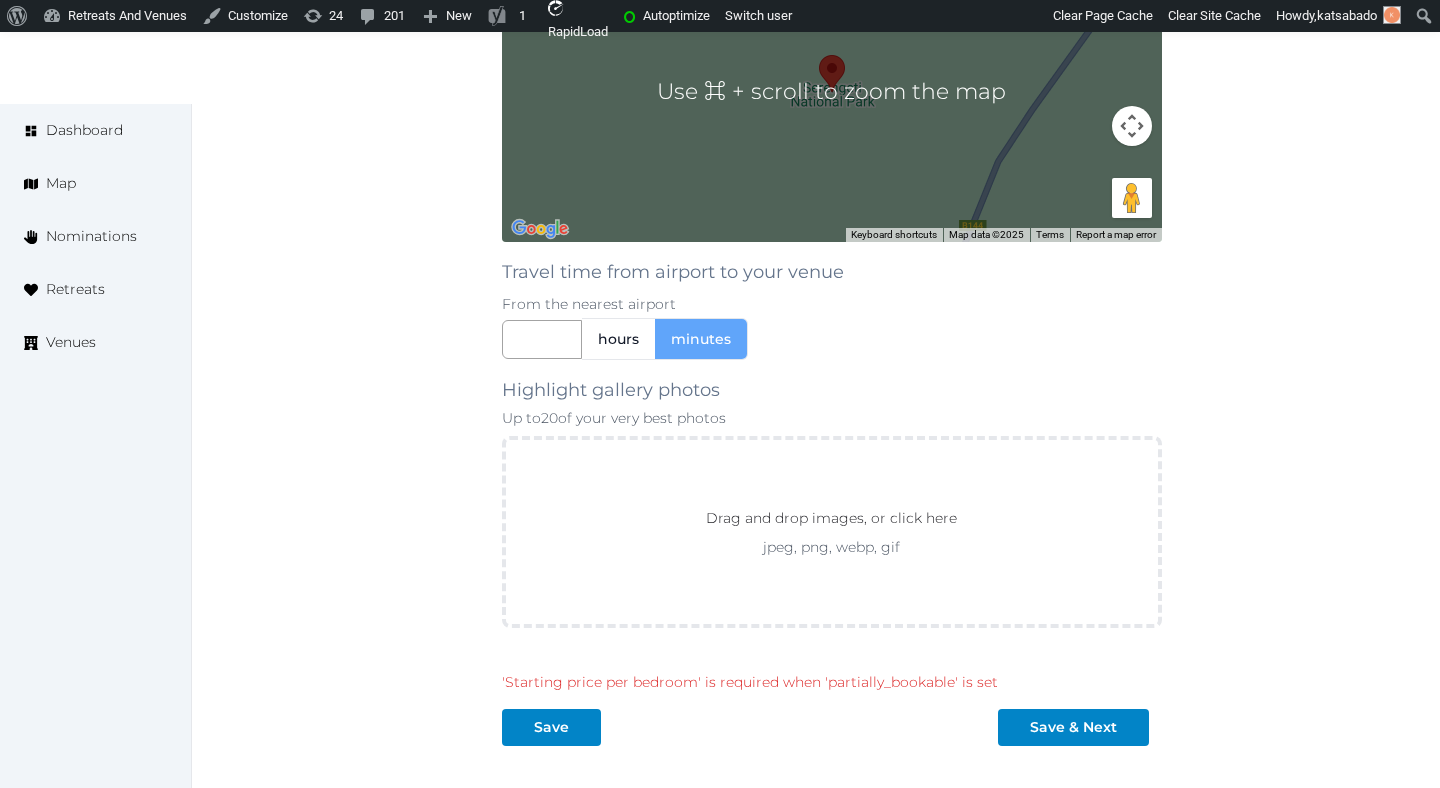 scroll, scrollTop: 2004, scrollLeft: 0, axis: vertical 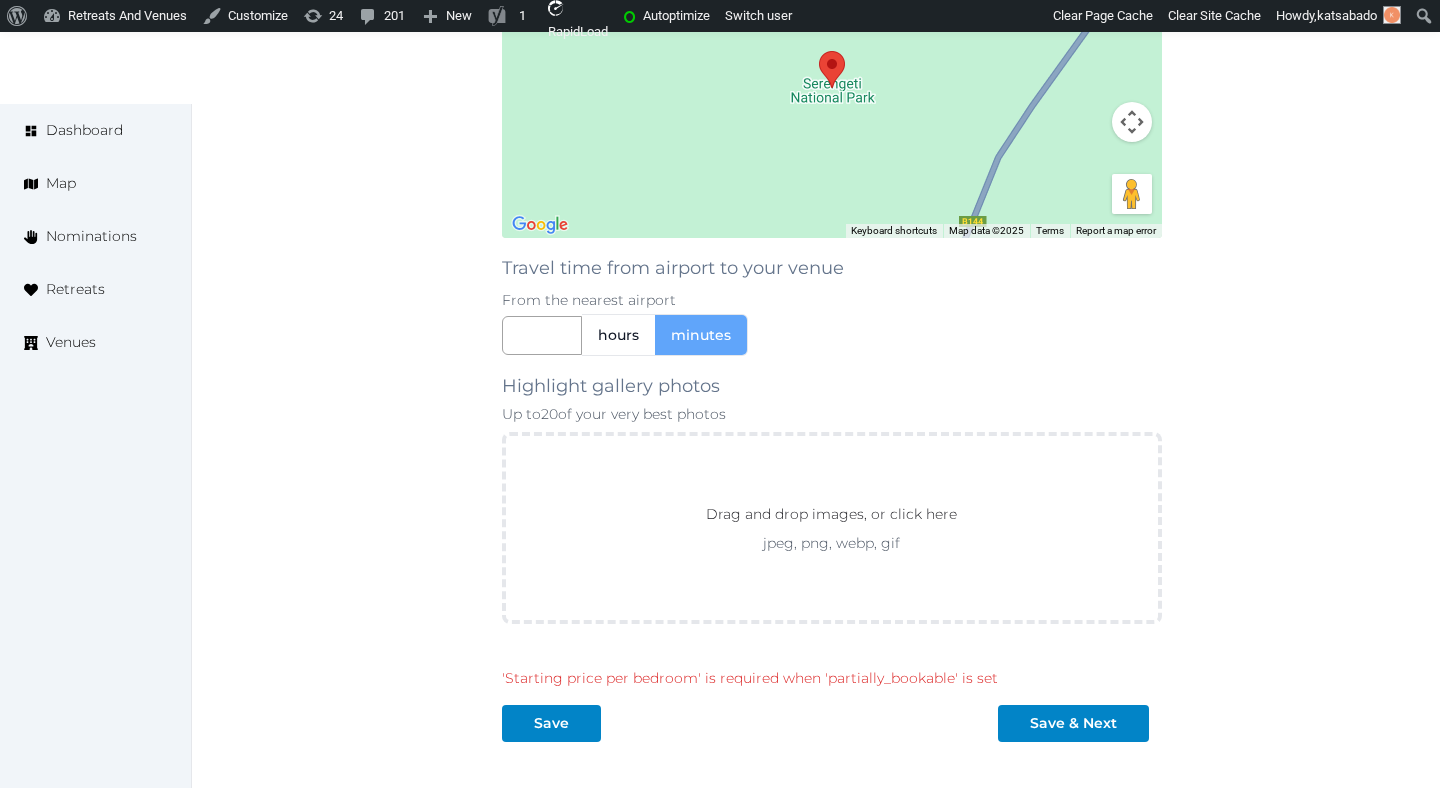 click on "hours minutes" at bounding box center (625, 335) 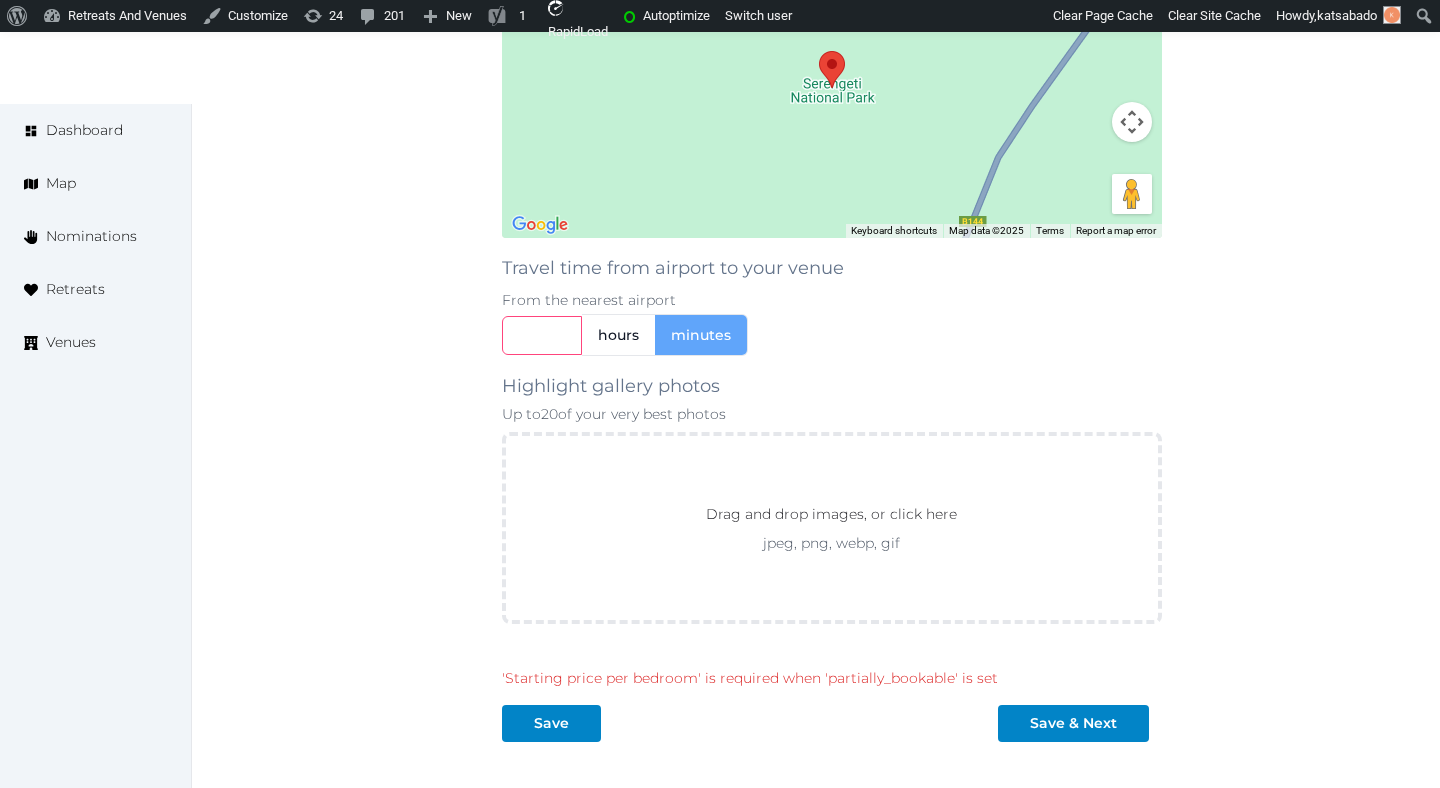 click at bounding box center [542, 335] 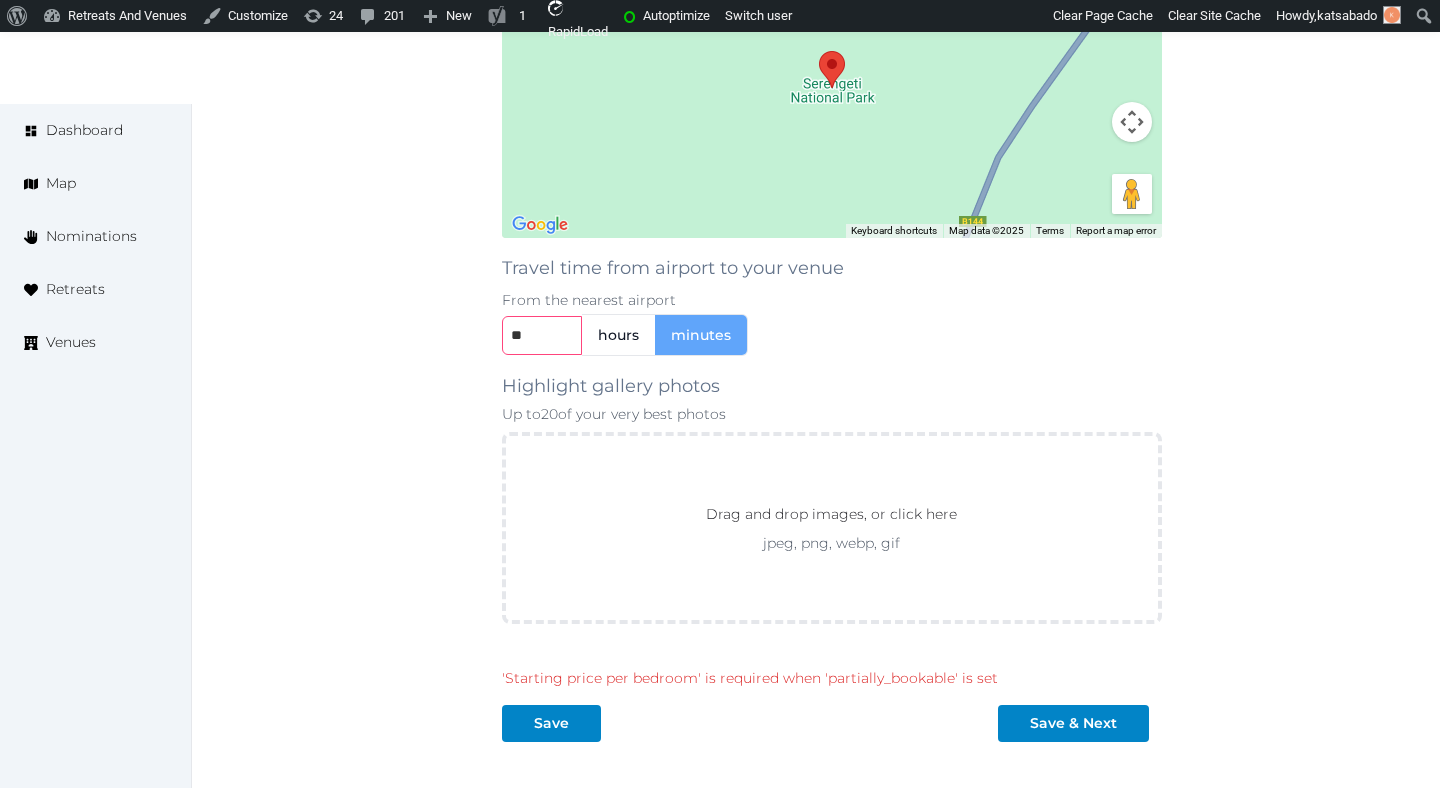 type on "**" 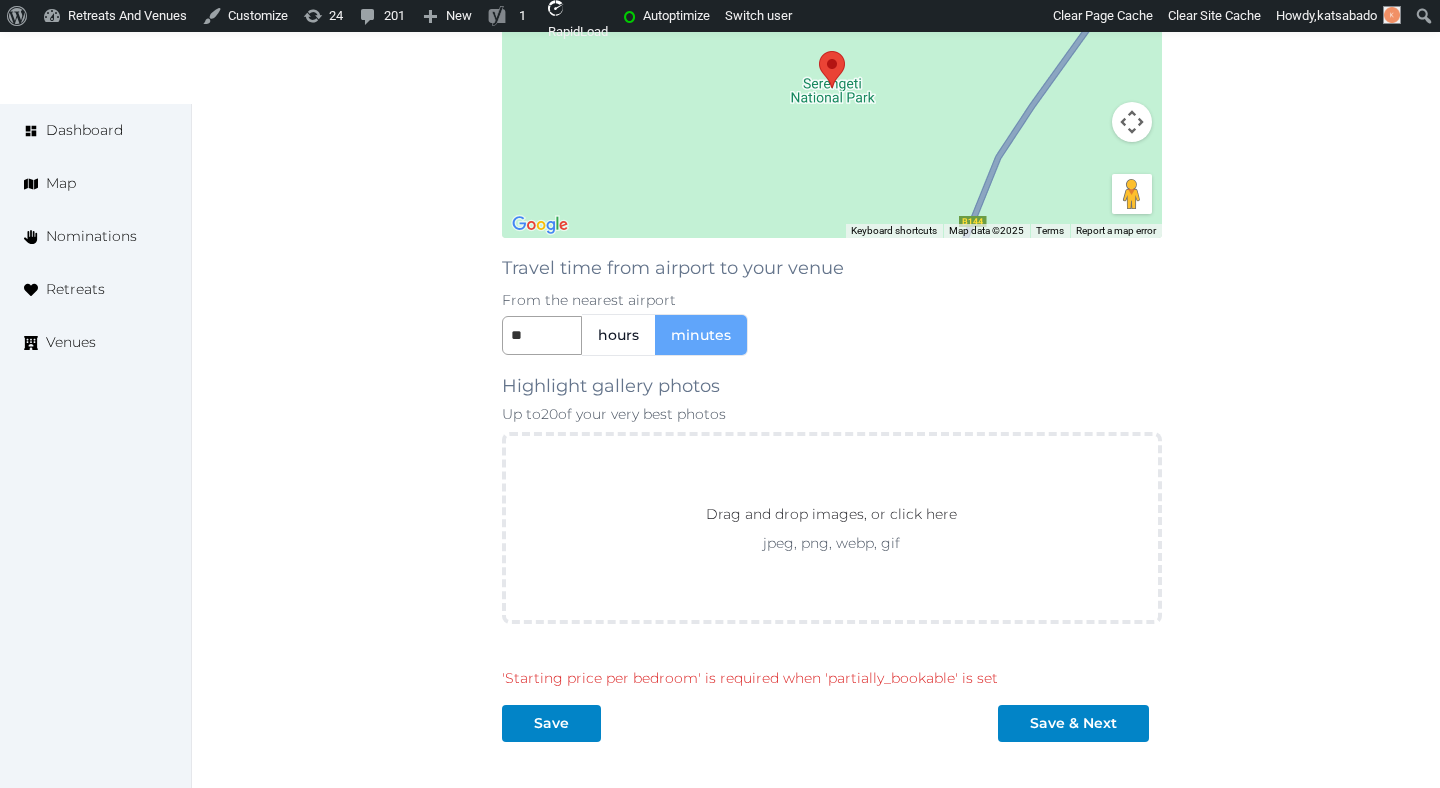click on "Basic details Pricing and policies Retreat spaces Meeting spaces Accommodations Amenities Food and dining Activities and experiences Location Environment Types of retreats Brochures Notes Ownership Administration Activity Publish Fill all the fields on this page and save in order to   publish Archive Venue owned by RetreatsAndVenues Manager c.o.r.e.y.sanford@retreatsandvenues.com Copy ownership transfer link Share this link with any user to transfer ownership of this venue. Users without accounts will be directed to register. Copy update link Share this link with venue owners to encourage them to update their venue details. Copy recommended link Share this link with venue owners to let them know they have been recommended. Copy shortlist link Share this link with venue owners to let them know that they have been shortlisted." at bounding box center [354, -402] 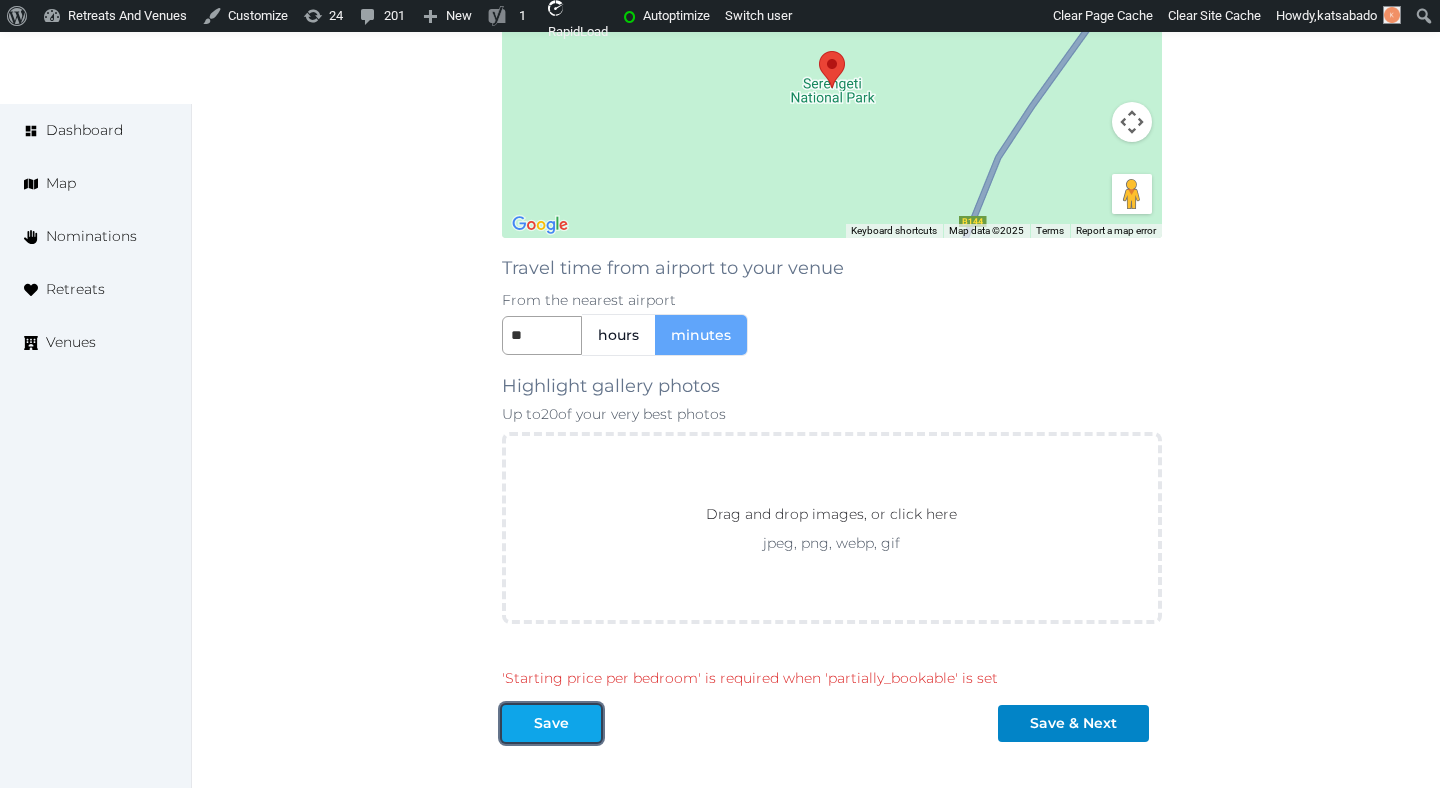 click on "Save" at bounding box center (551, 723) 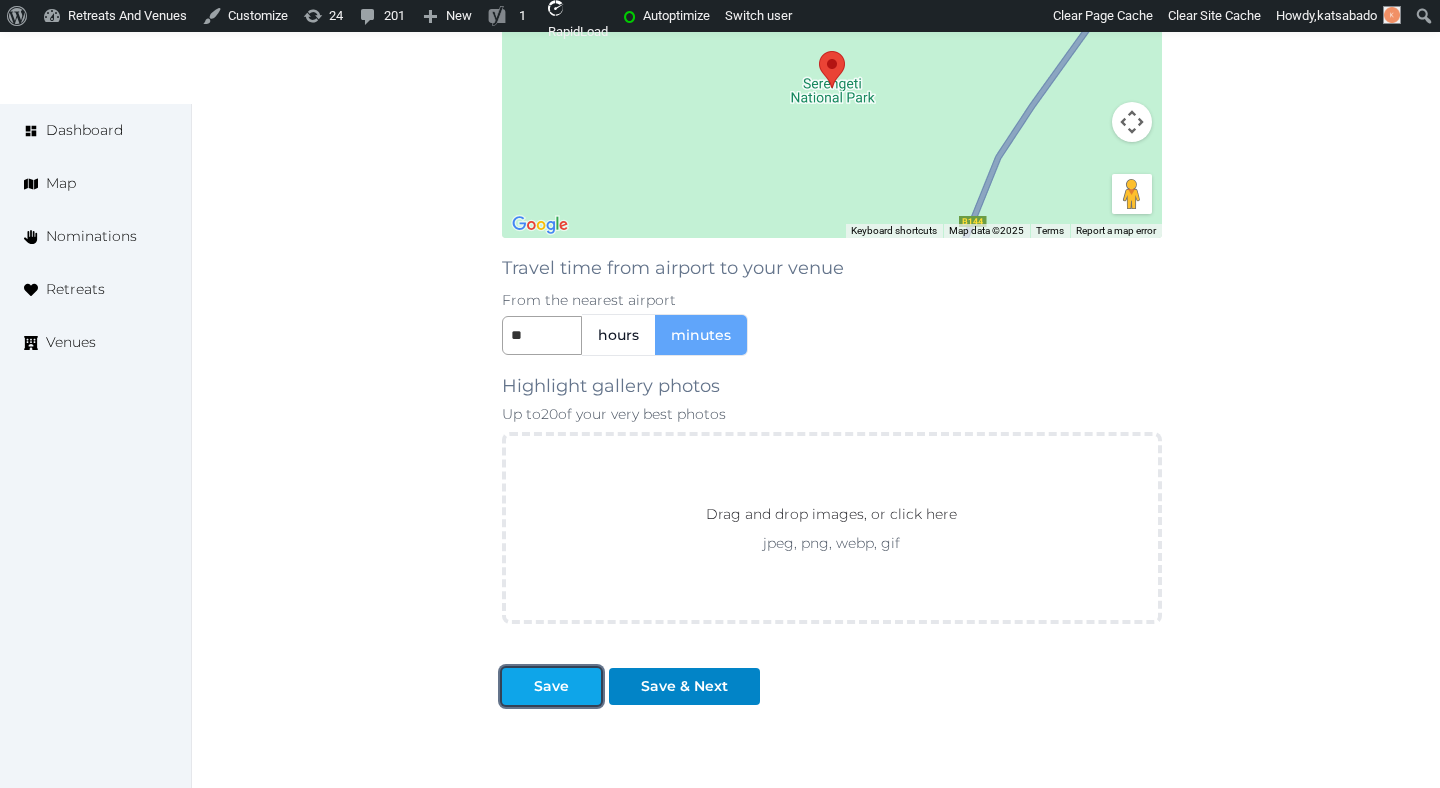click at bounding box center (585, 686) 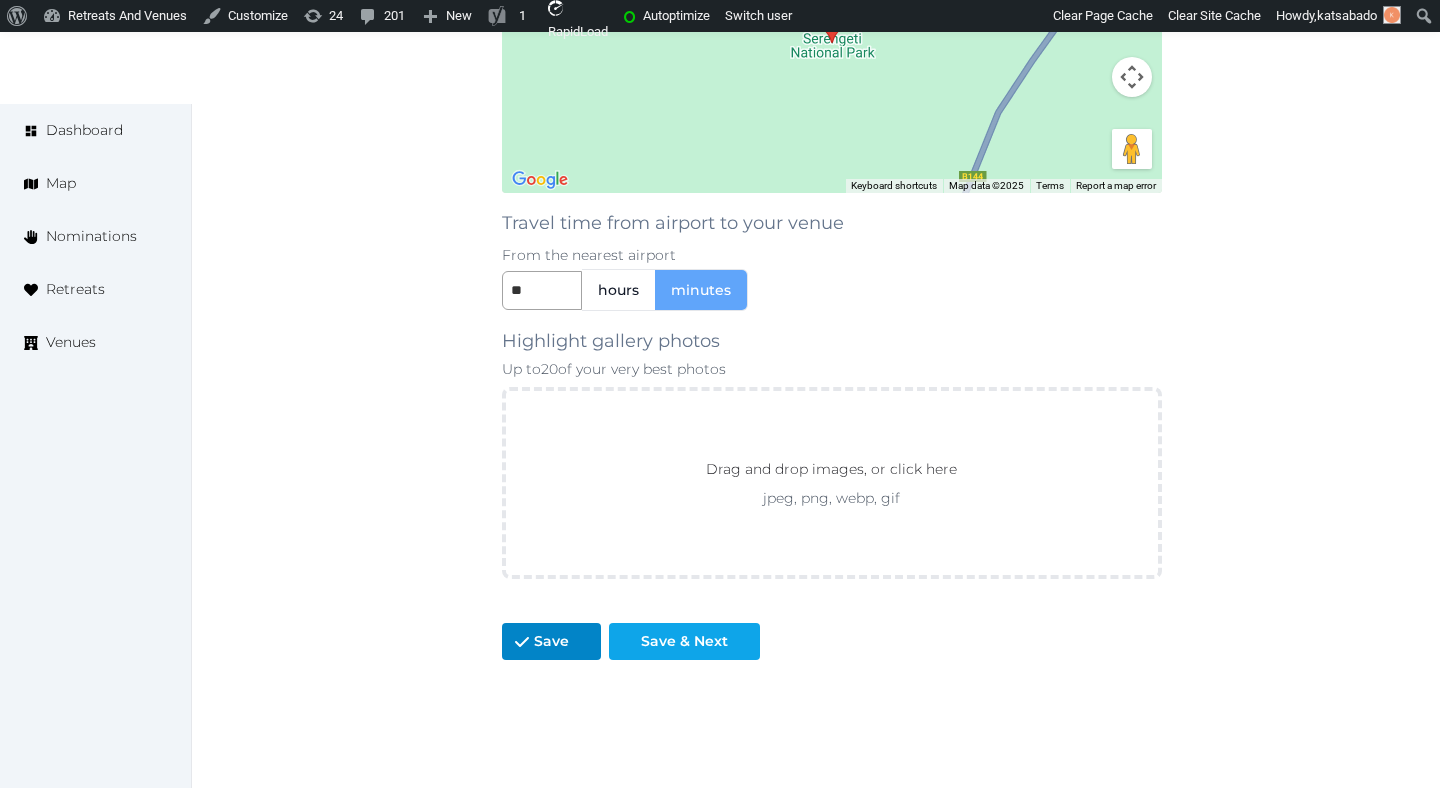 scroll, scrollTop: 2059, scrollLeft: 0, axis: vertical 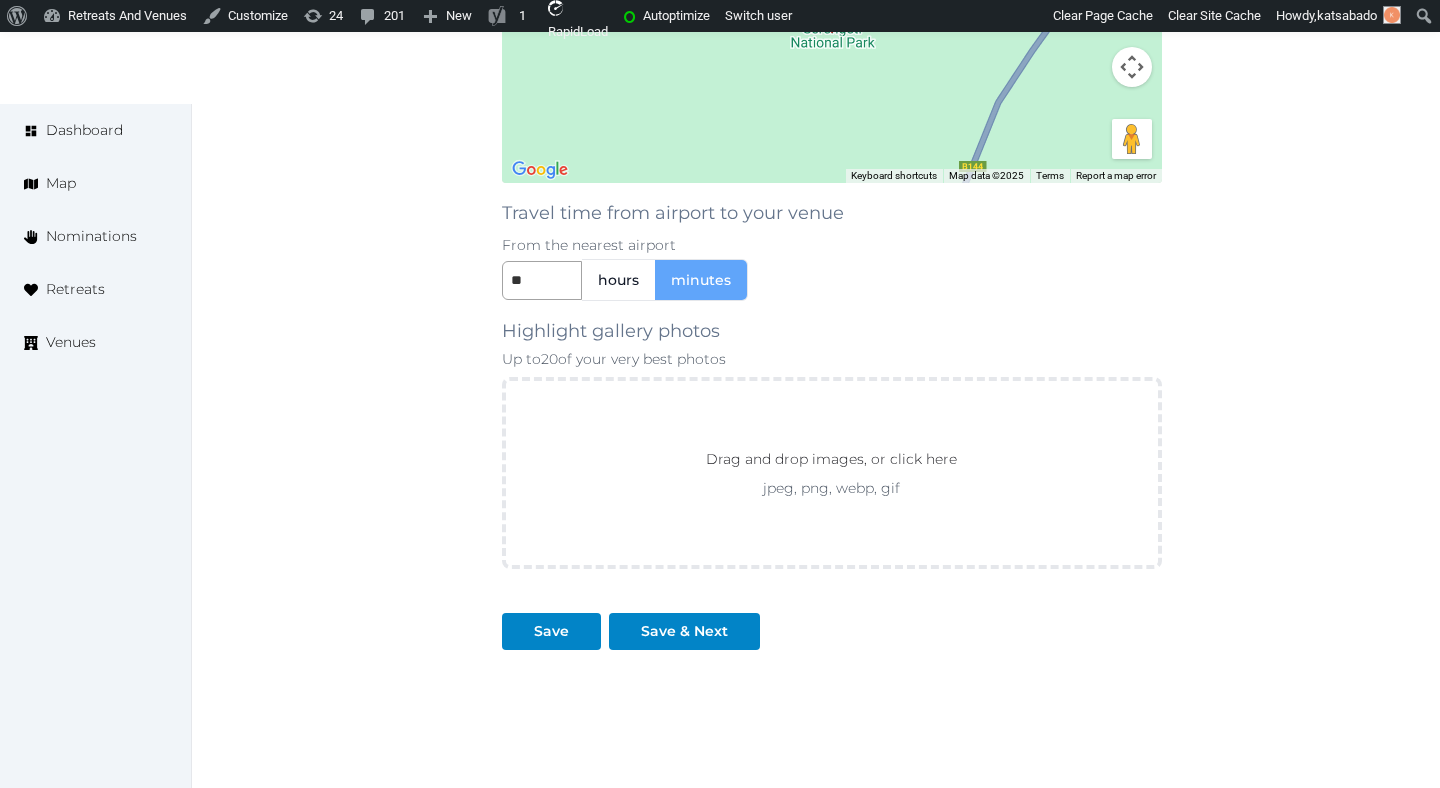 click on "**********" at bounding box center [832, -476] 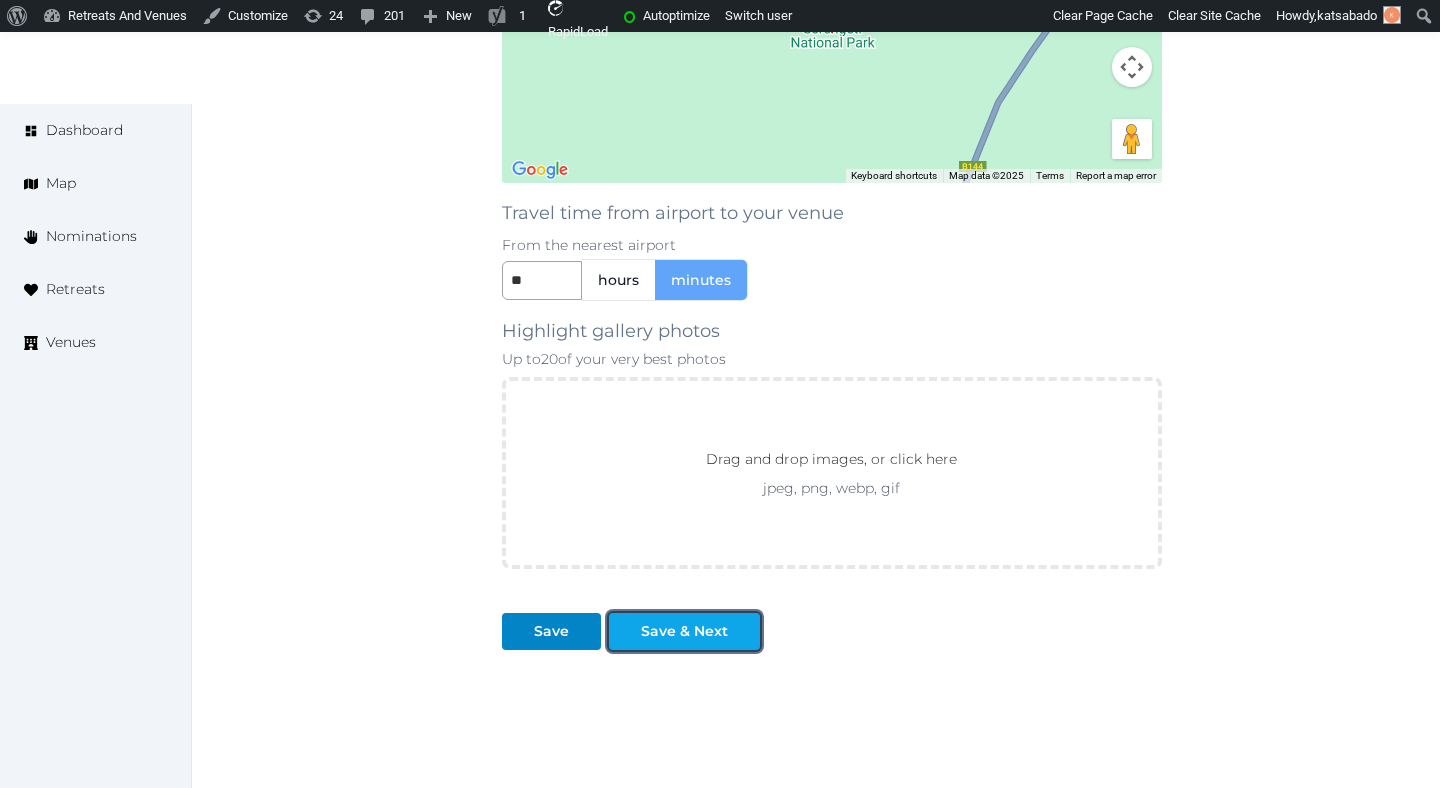 click on "Save & Next" at bounding box center [684, 631] 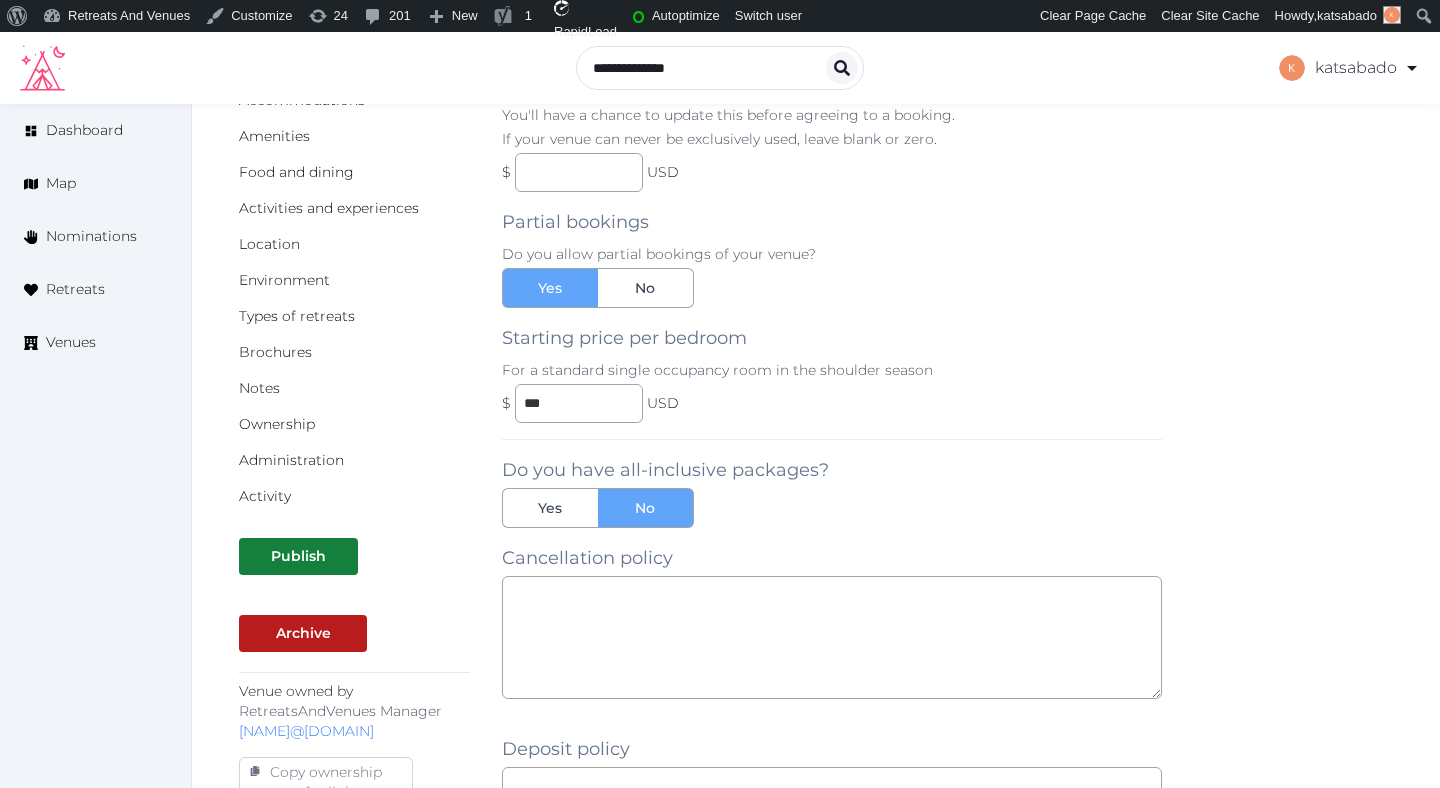 scroll, scrollTop: 50, scrollLeft: 0, axis: vertical 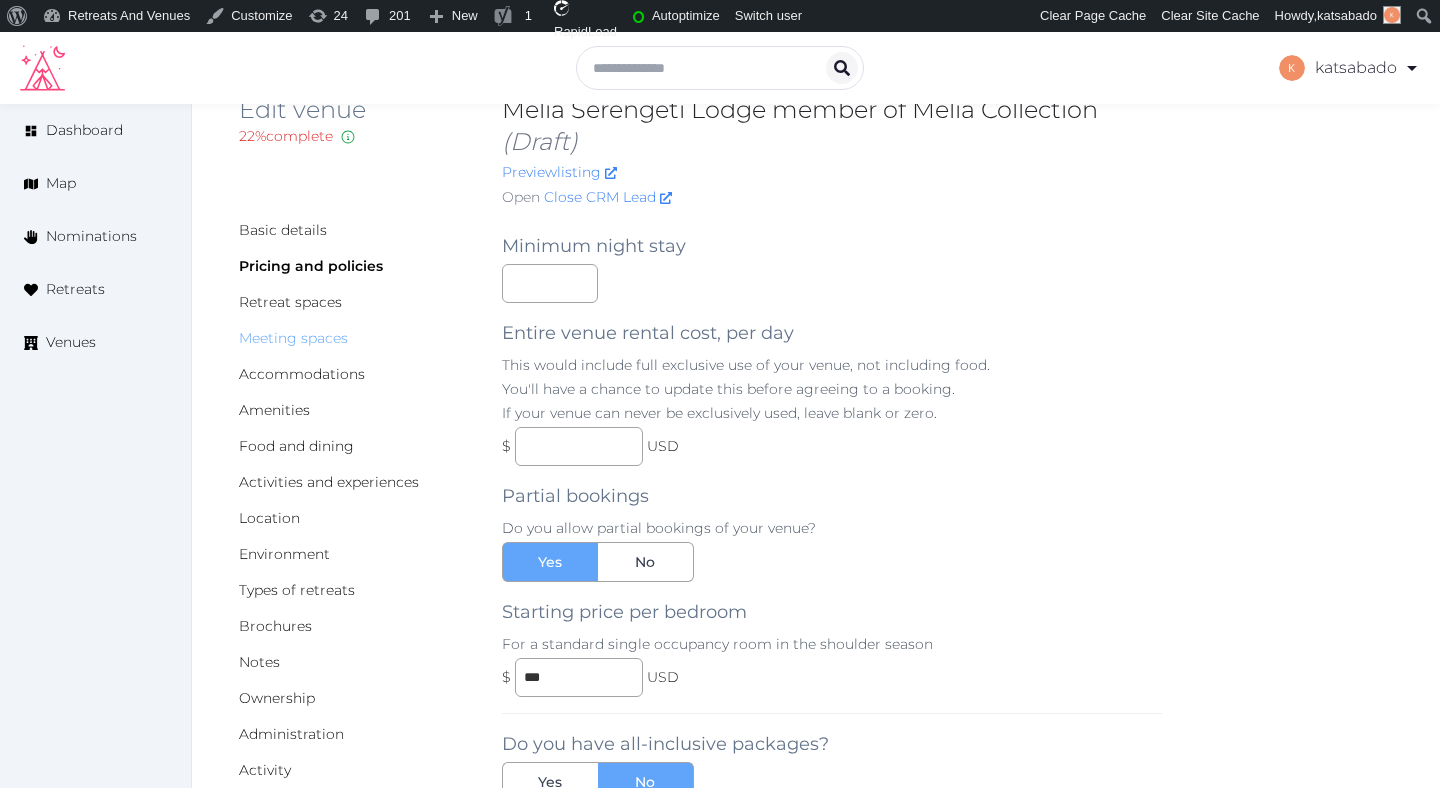 click on "Meeting spaces" at bounding box center [293, 338] 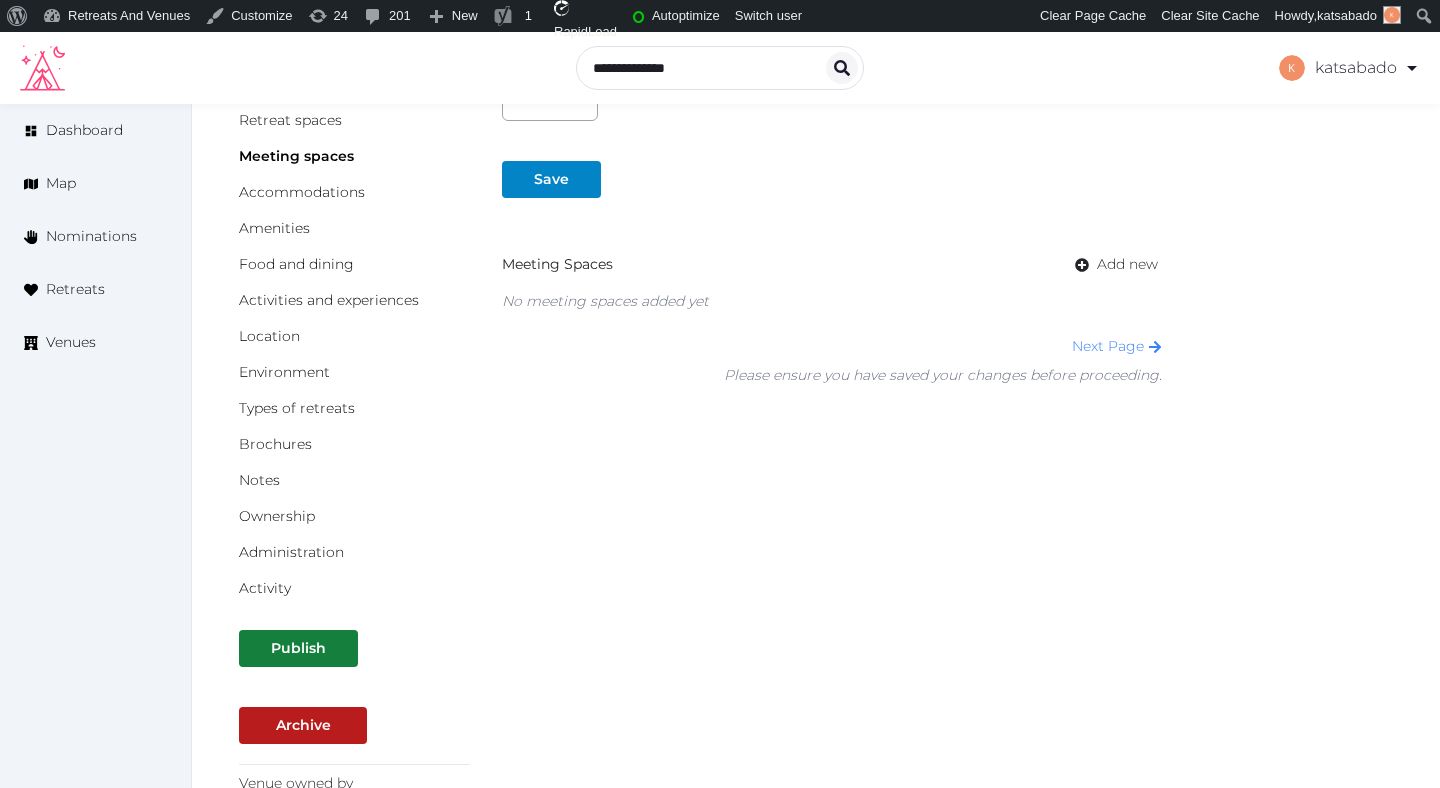 scroll, scrollTop: 0, scrollLeft: 0, axis: both 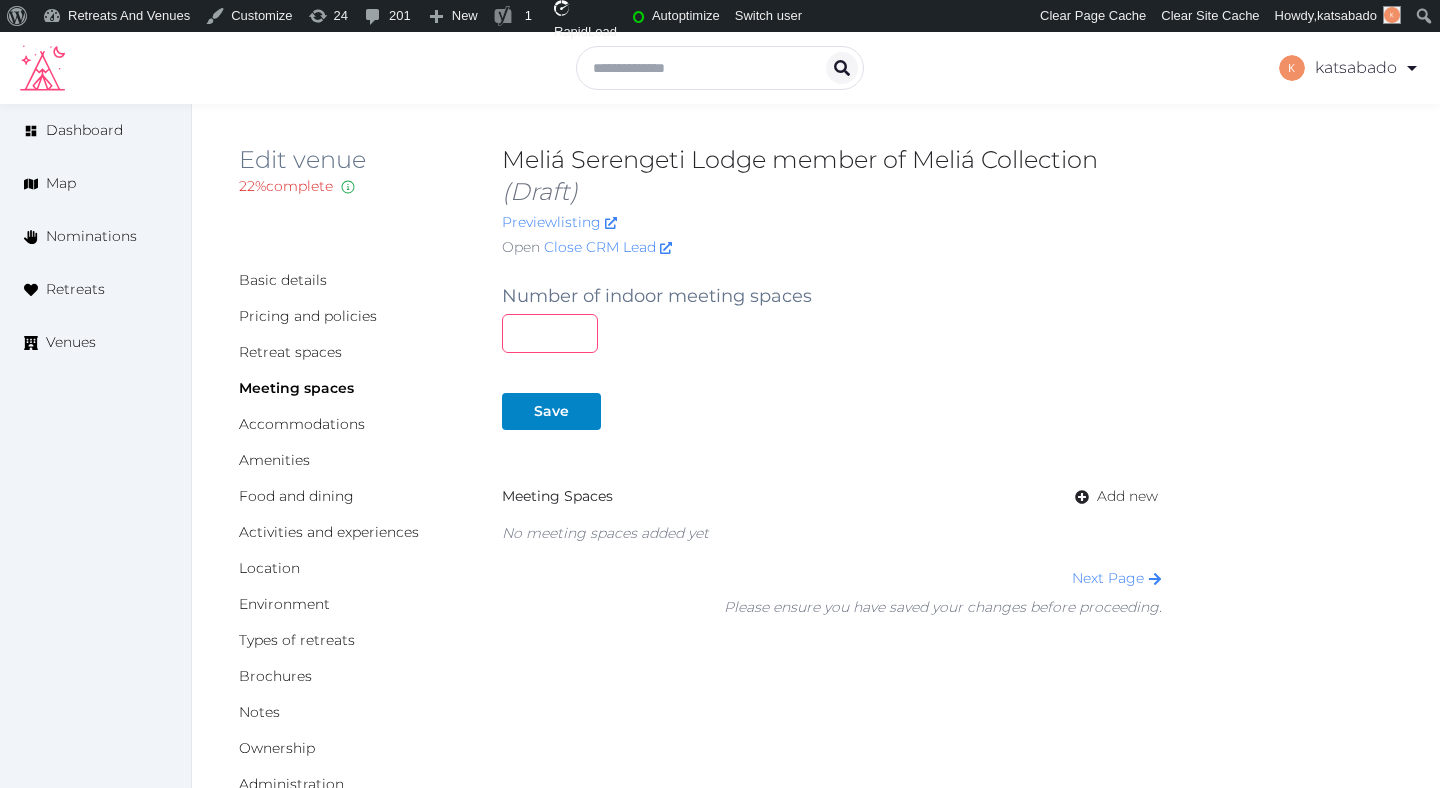 click at bounding box center [550, 333] 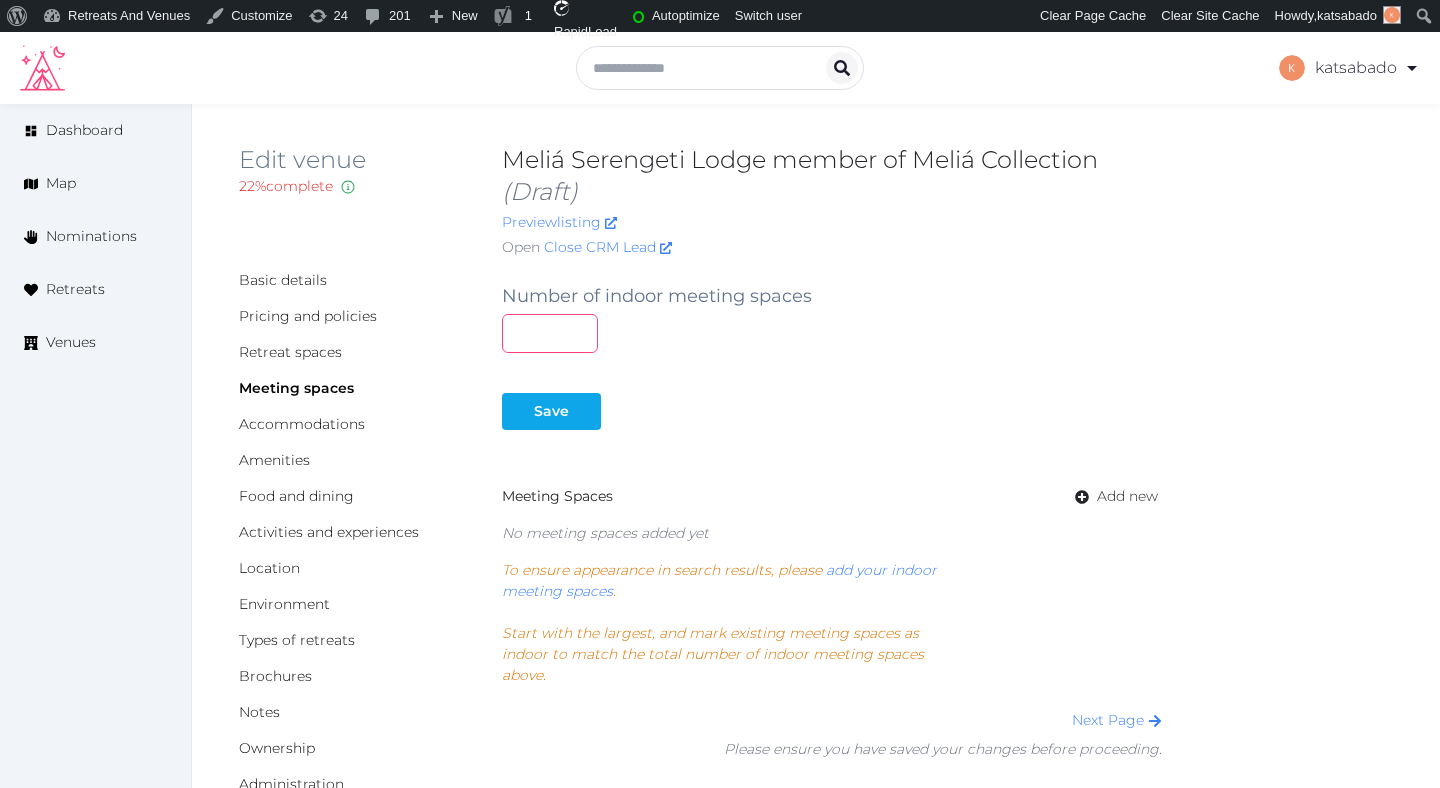 type on "*" 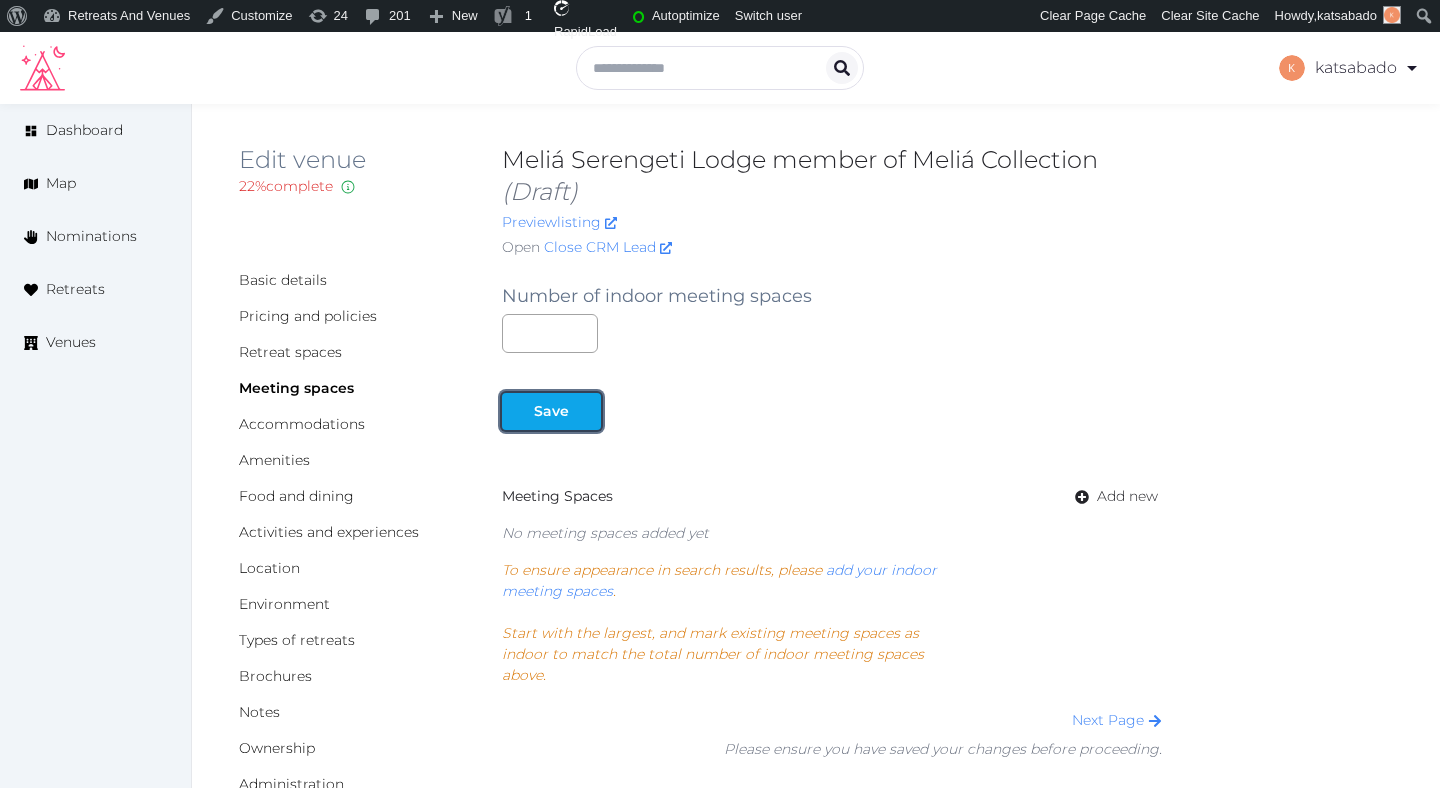 click at bounding box center [518, 411] 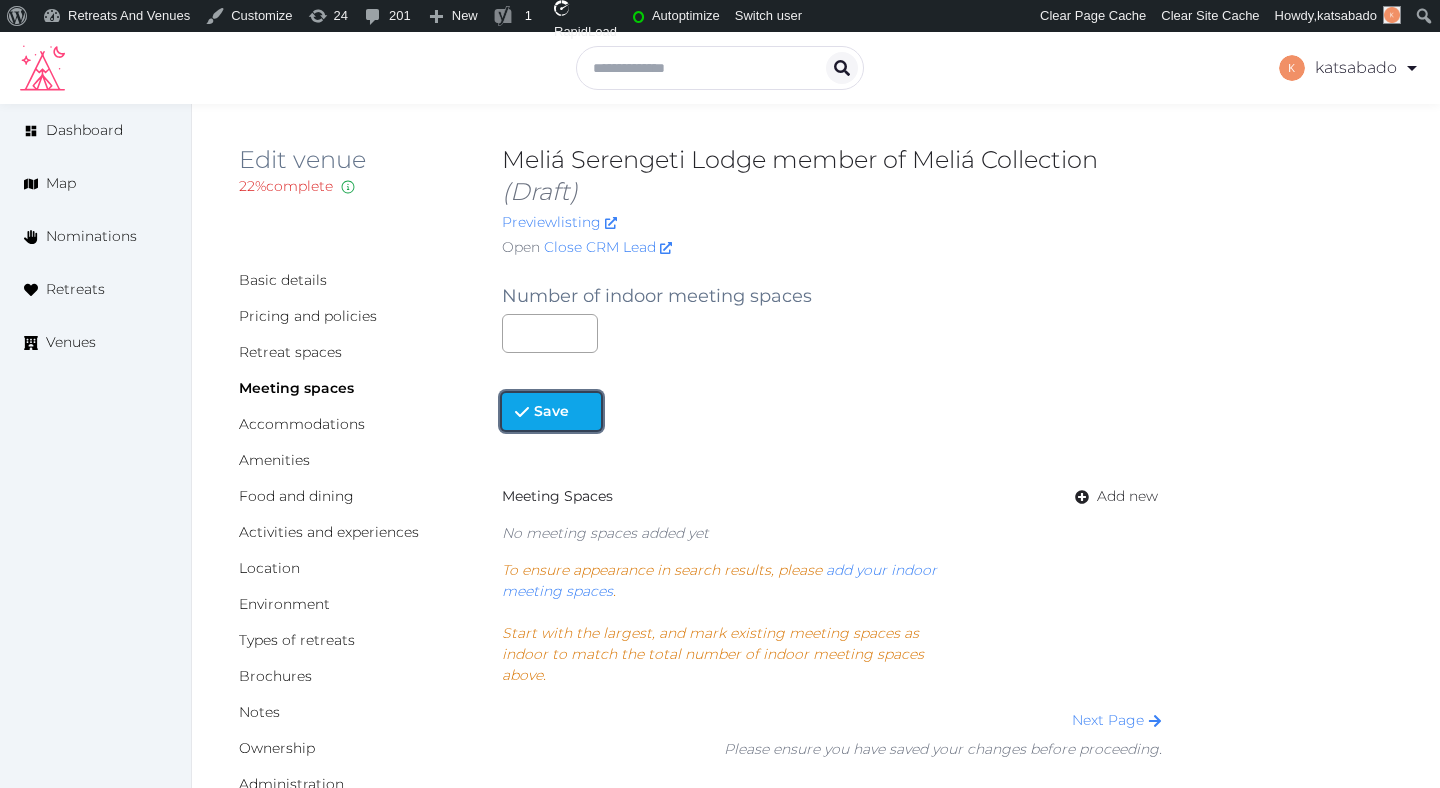 click on "Save" at bounding box center (551, 411) 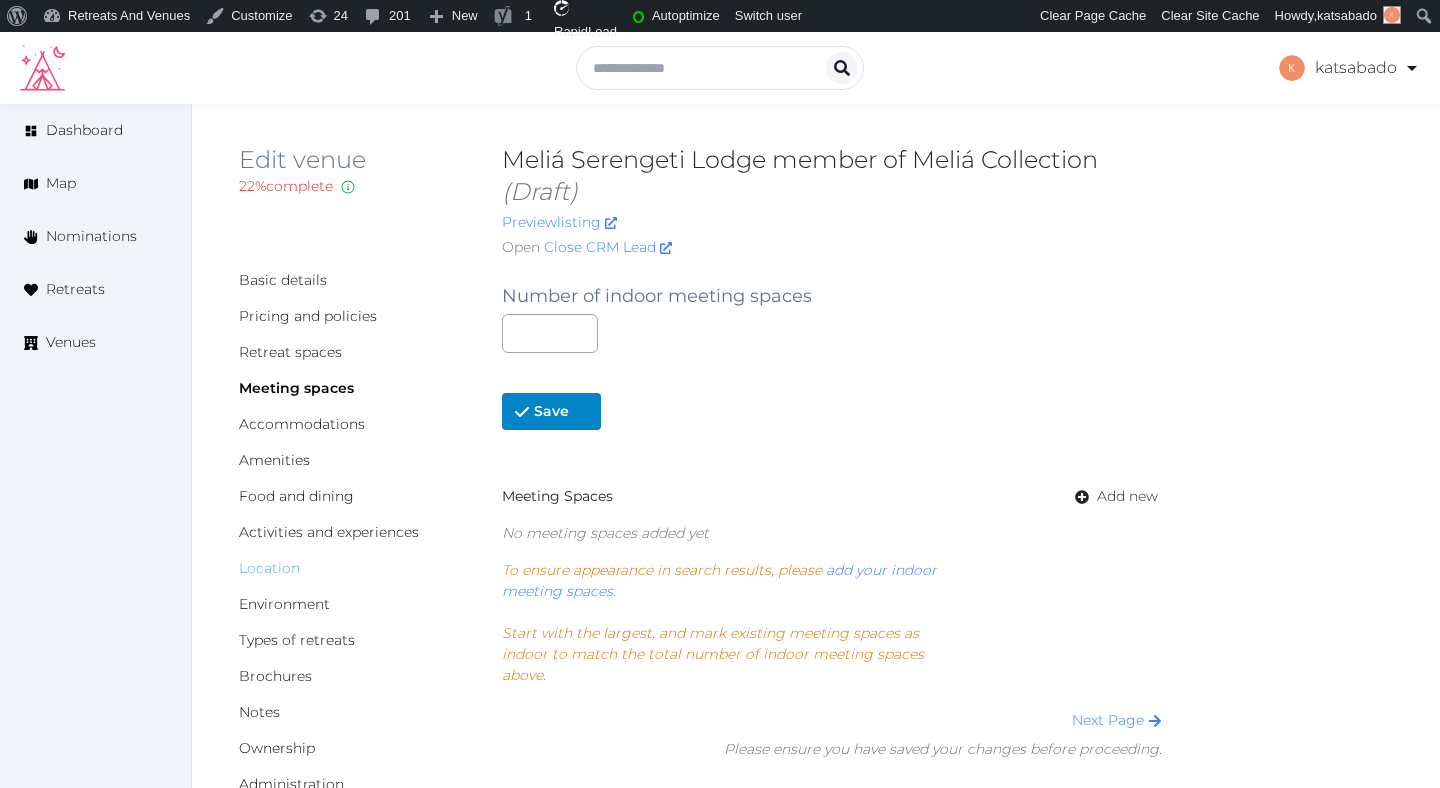 click on "Location" at bounding box center (269, 568) 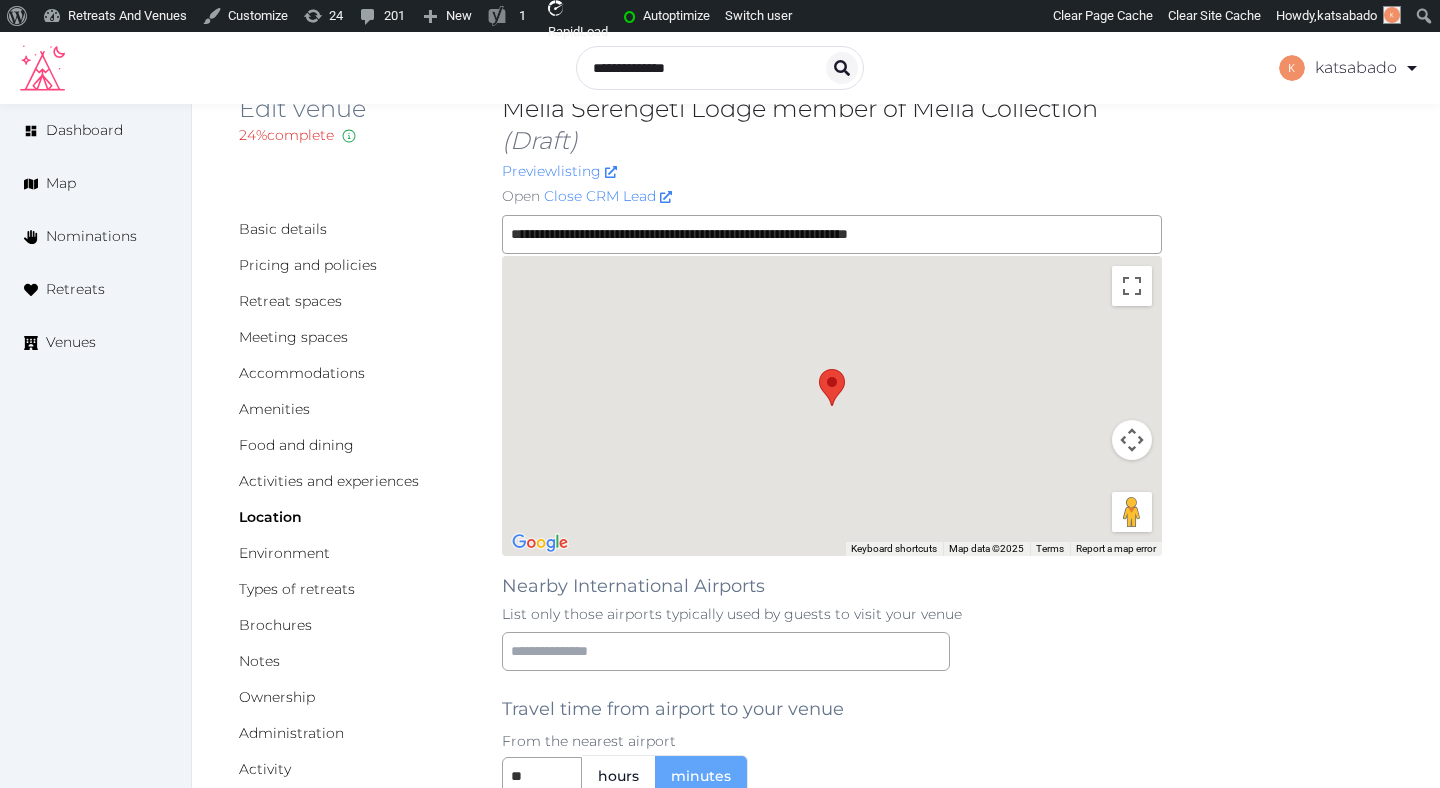 scroll, scrollTop: 180, scrollLeft: 0, axis: vertical 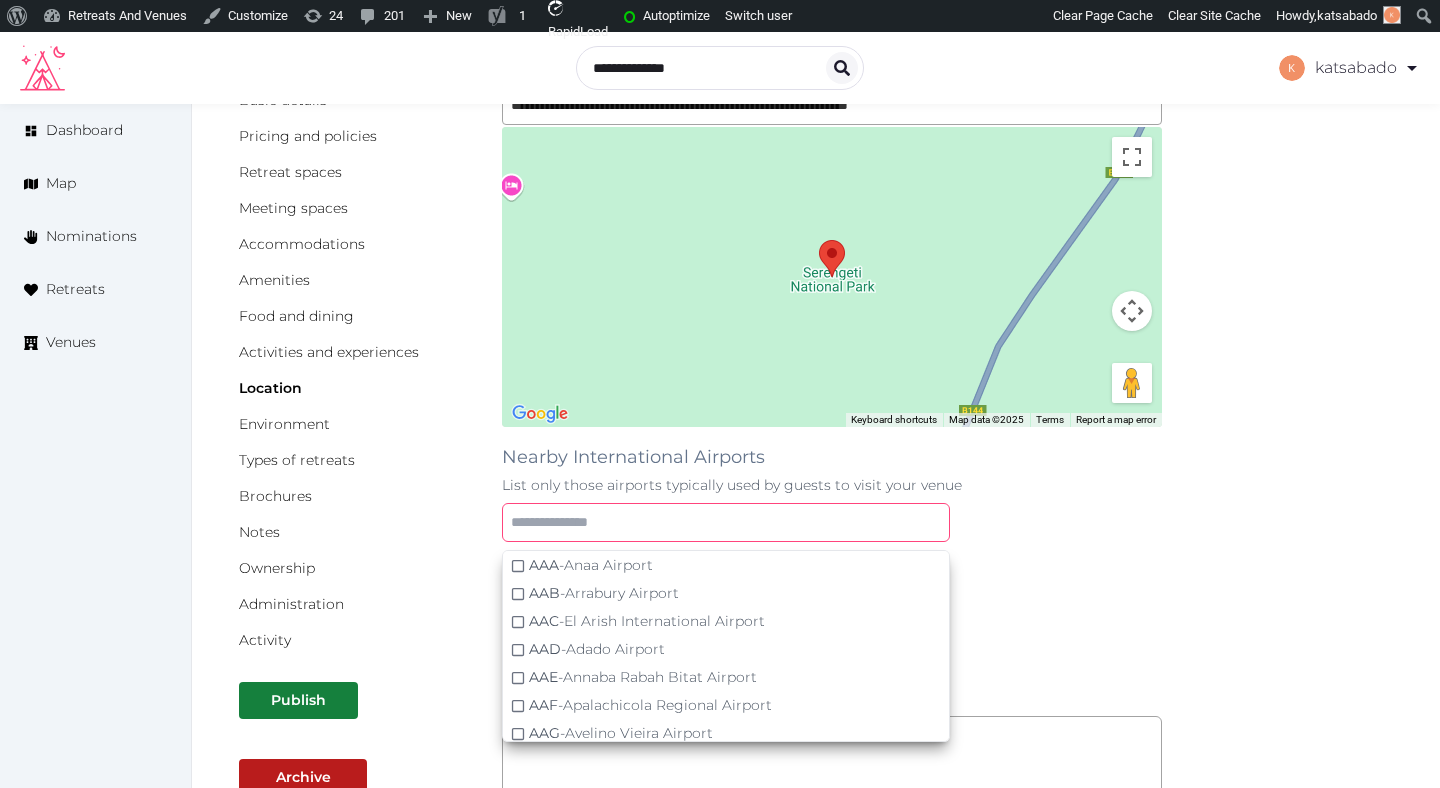 click at bounding box center (726, 522) 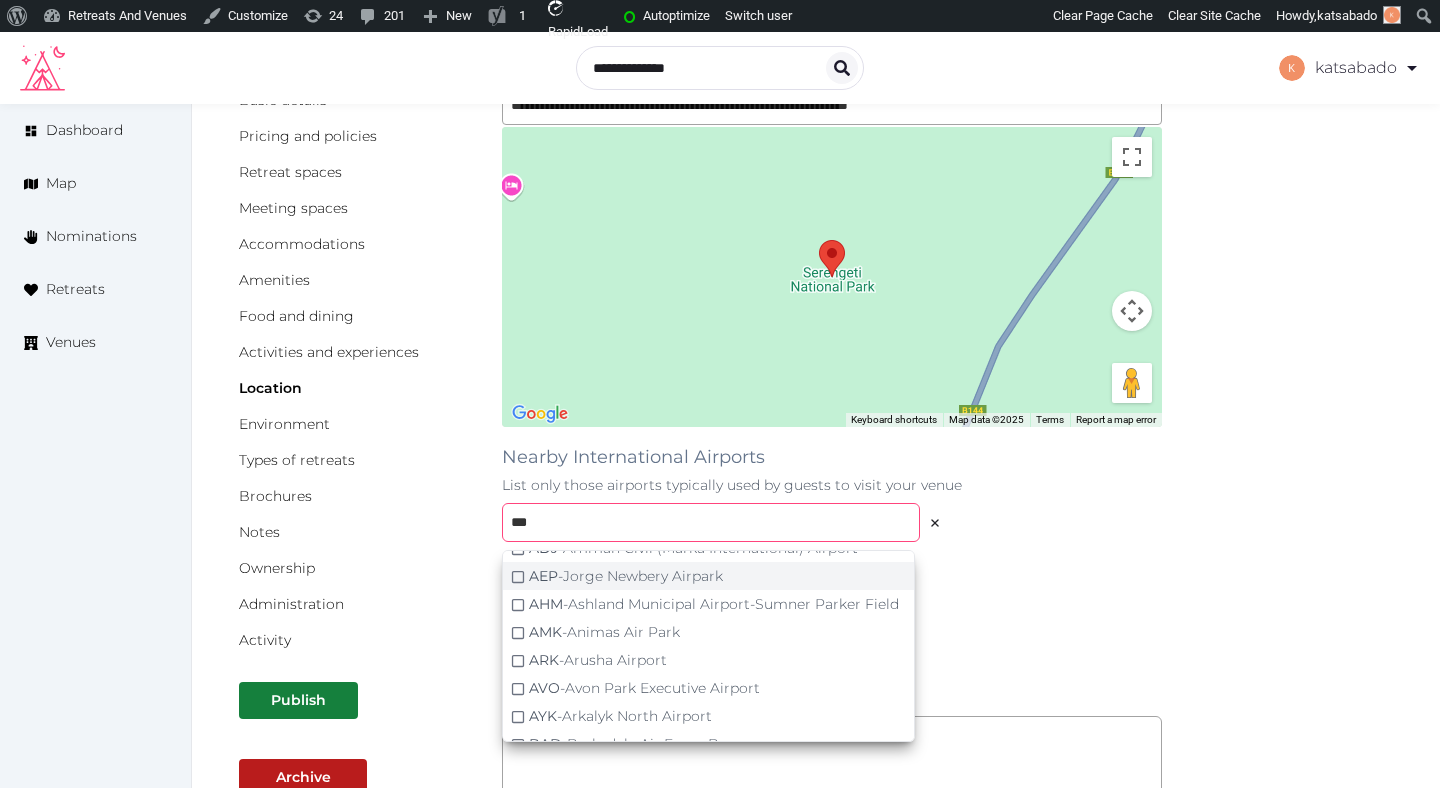 scroll, scrollTop: 21, scrollLeft: 0, axis: vertical 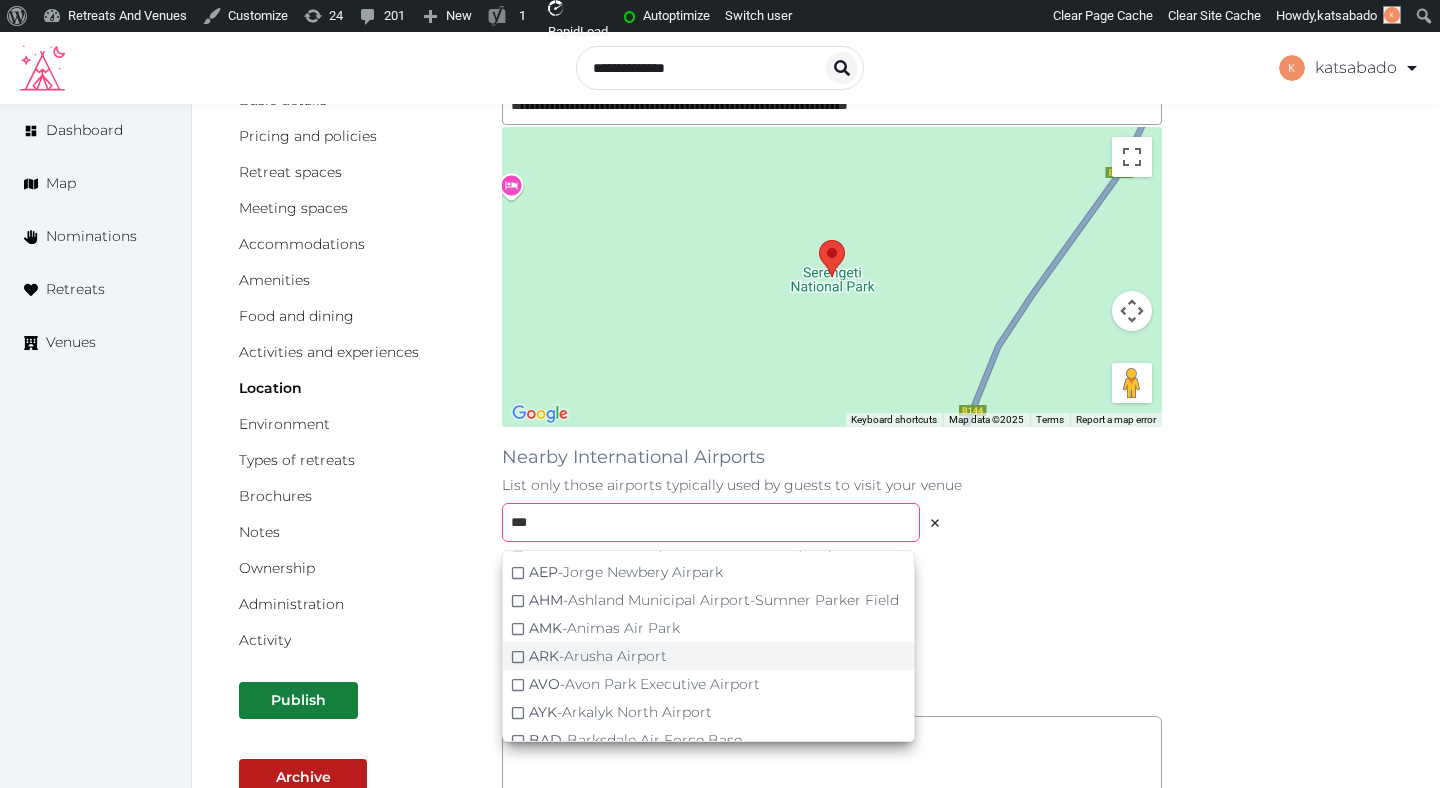 type on "***" 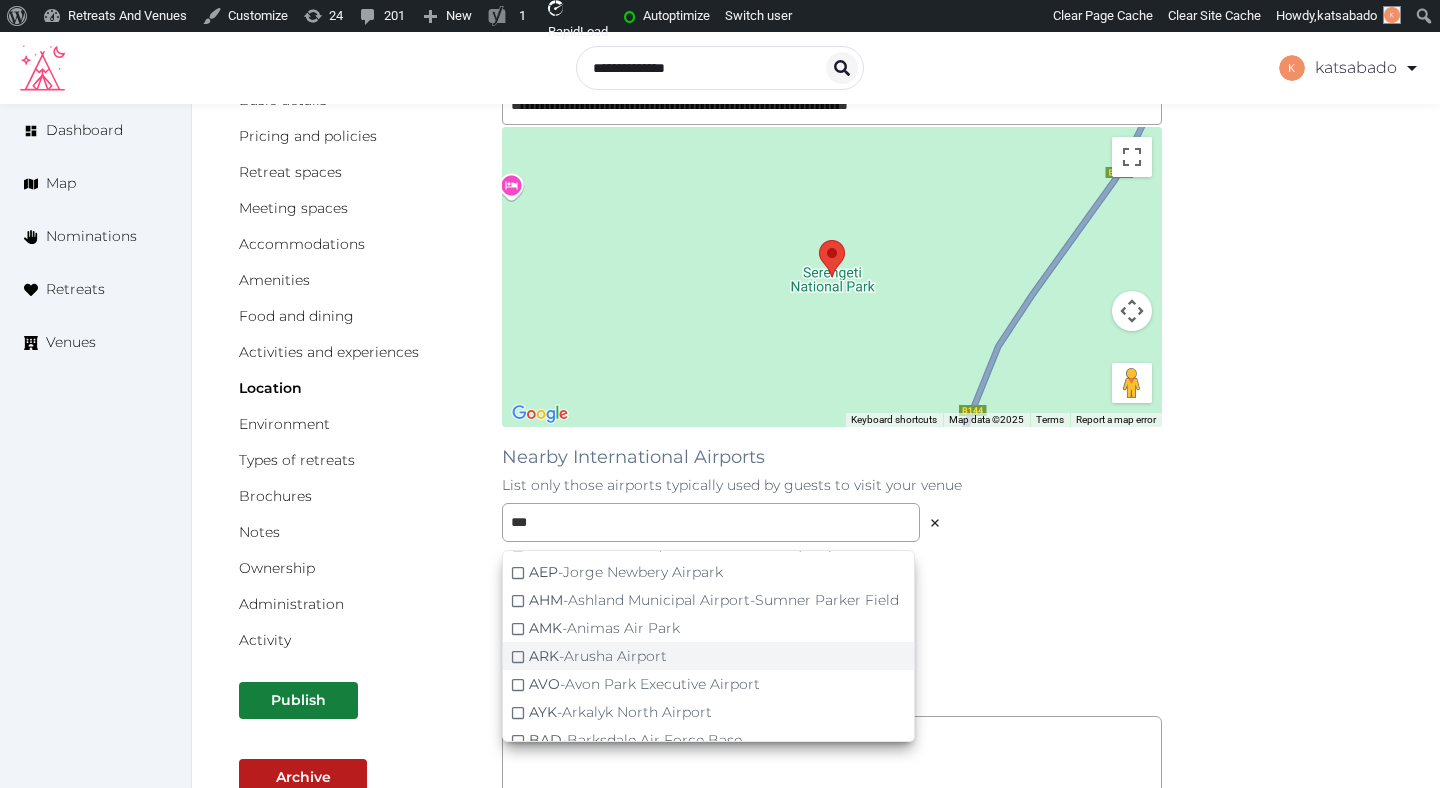 click on "ARK  -  [CITY]" at bounding box center (598, 656) 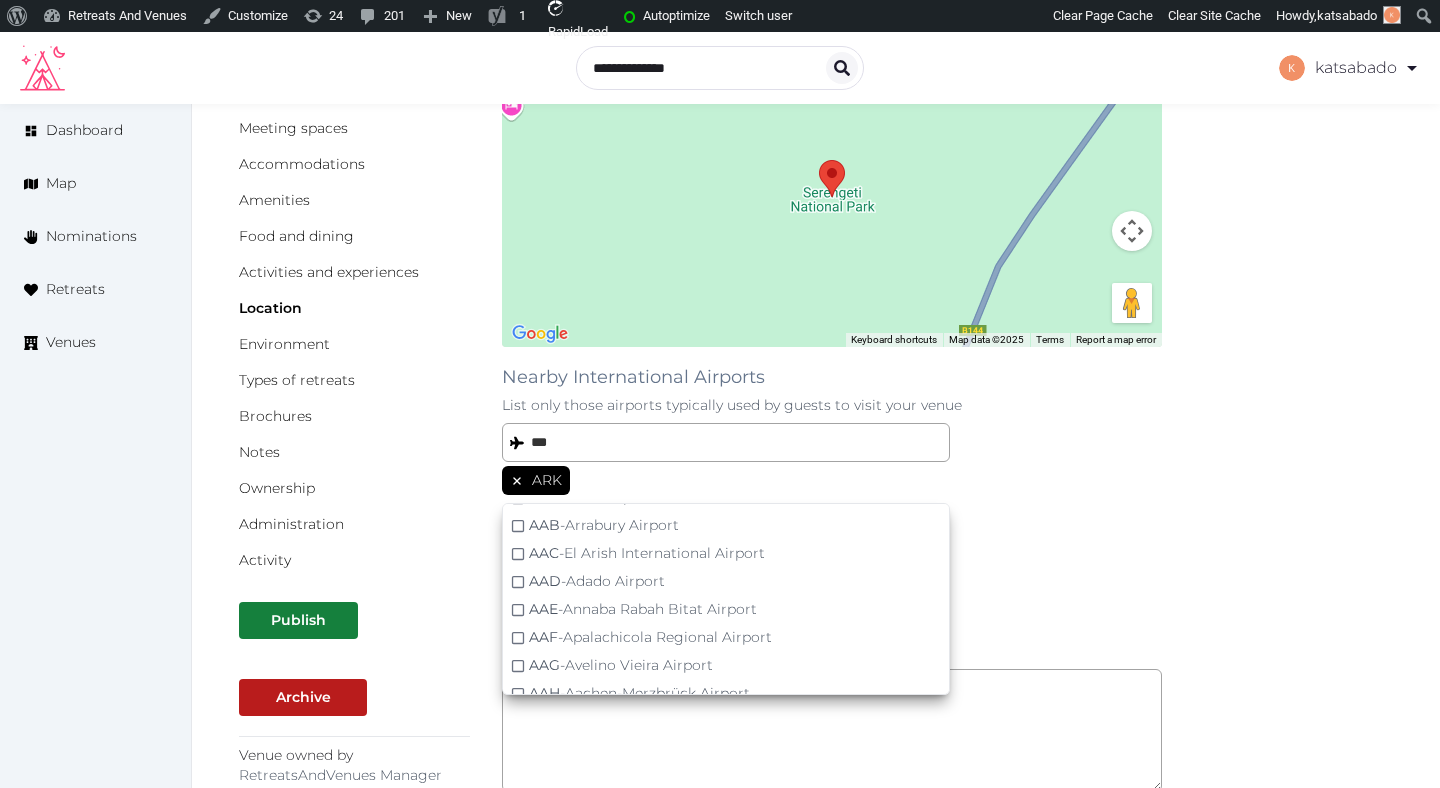 scroll, scrollTop: 288, scrollLeft: 0, axis: vertical 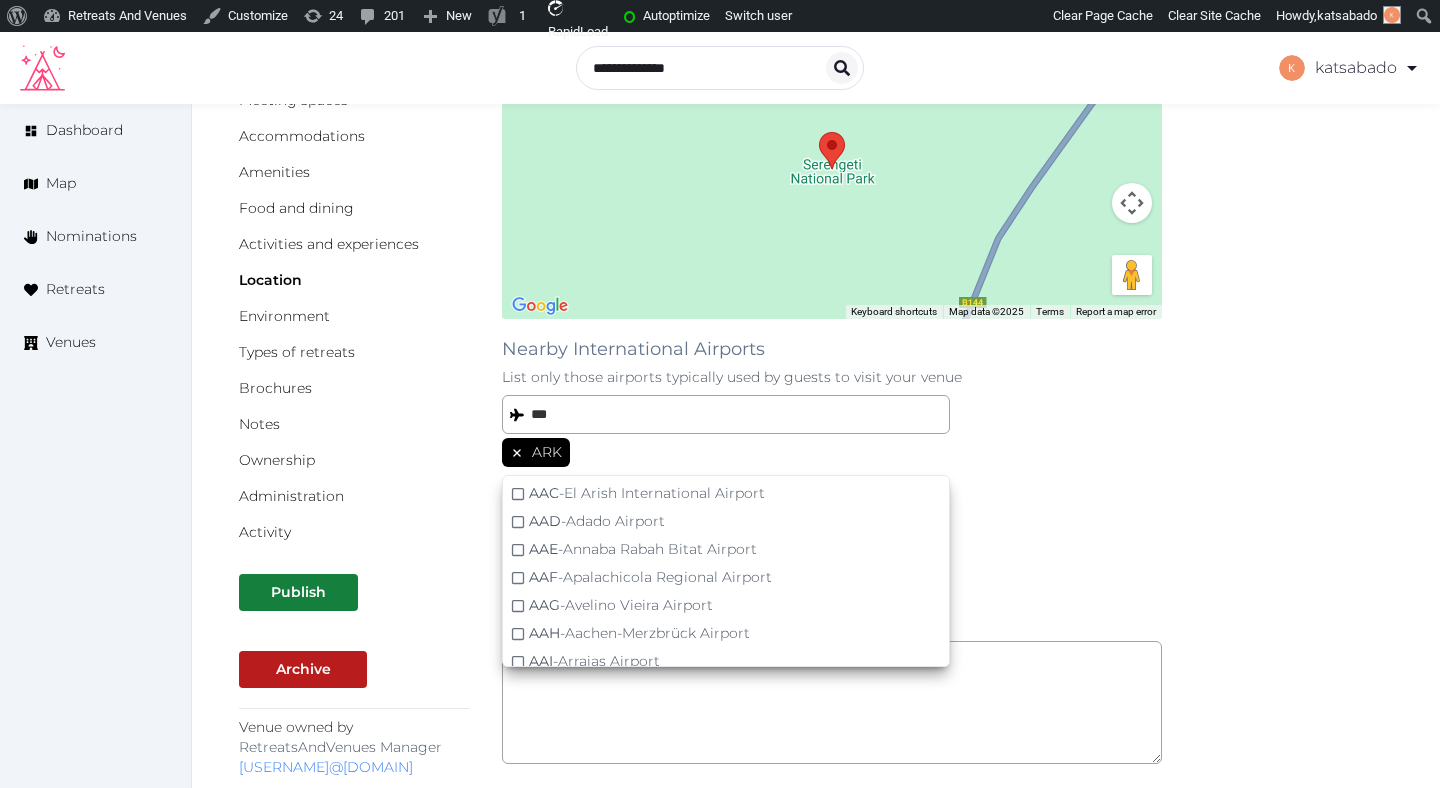 click on "**********" at bounding box center (816, 600) 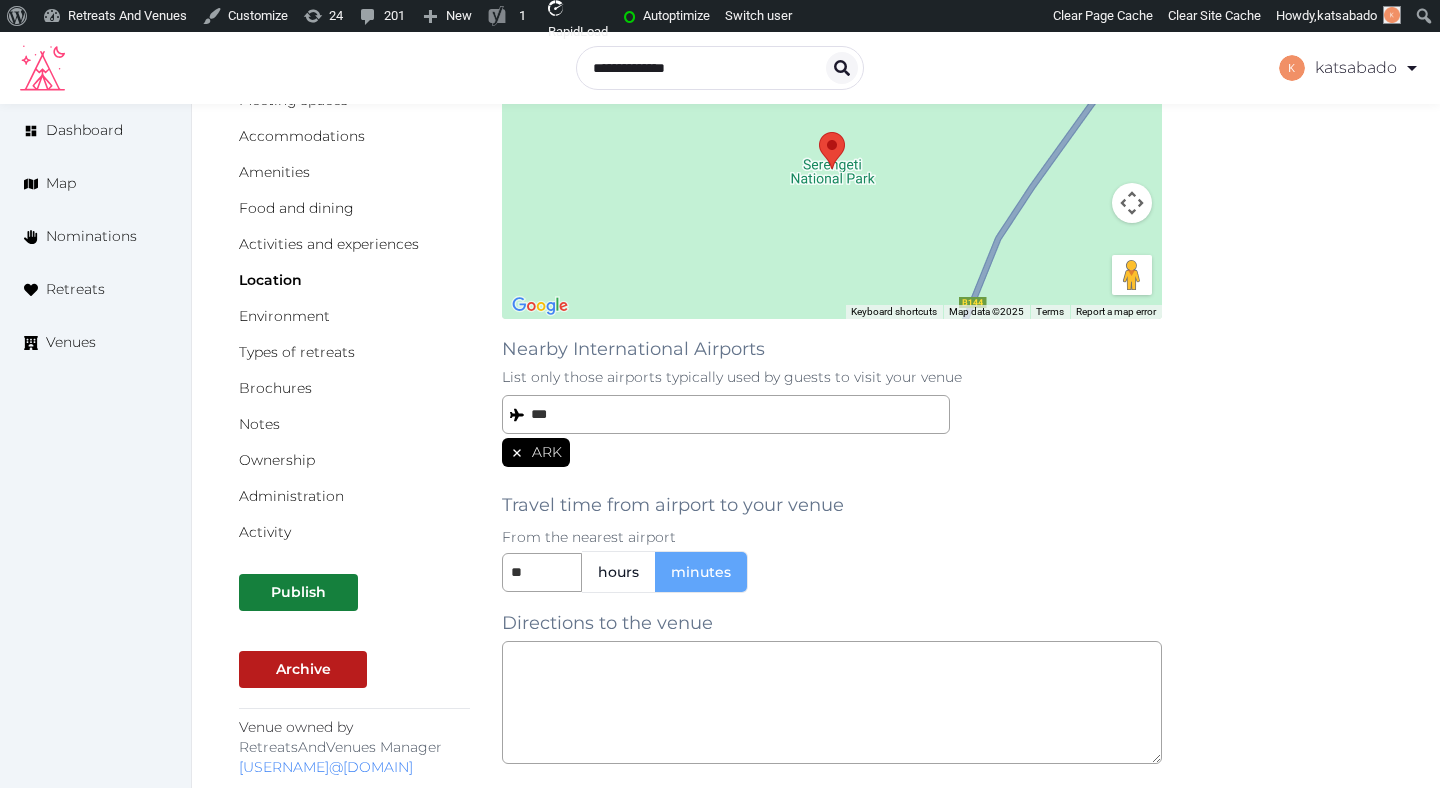 scroll, scrollTop: 52, scrollLeft: 0, axis: vertical 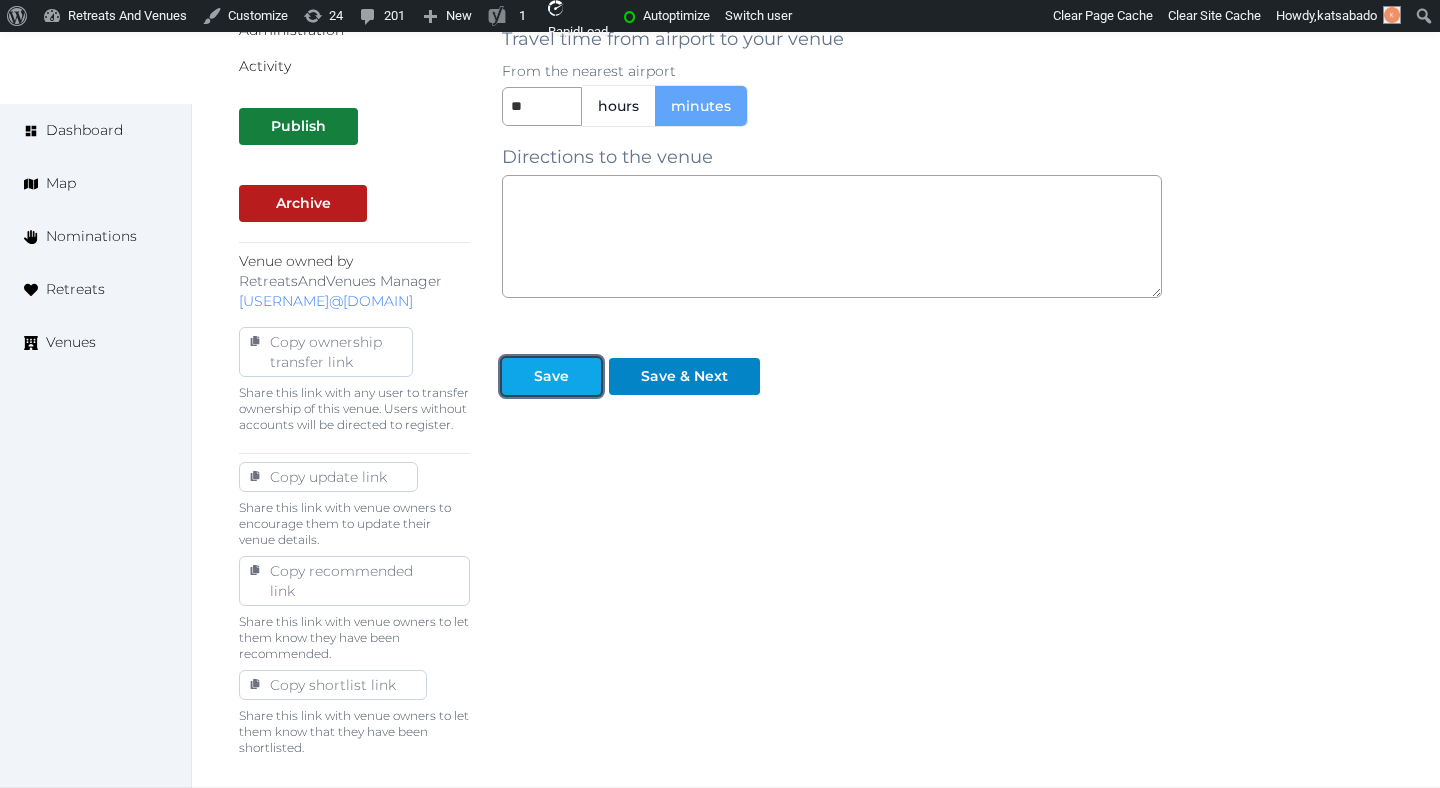 click at bounding box center (585, 376) 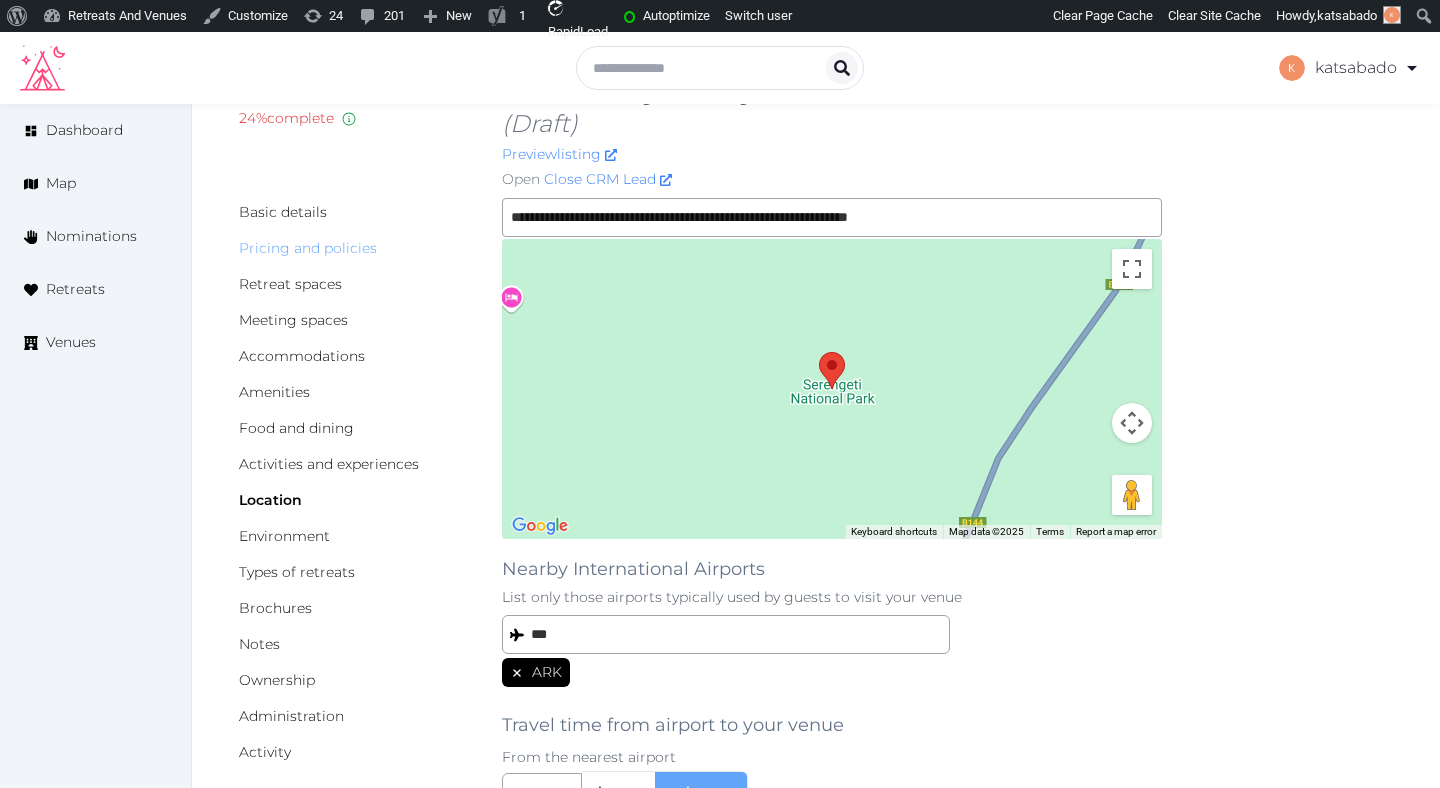 scroll, scrollTop: 70, scrollLeft: 0, axis: vertical 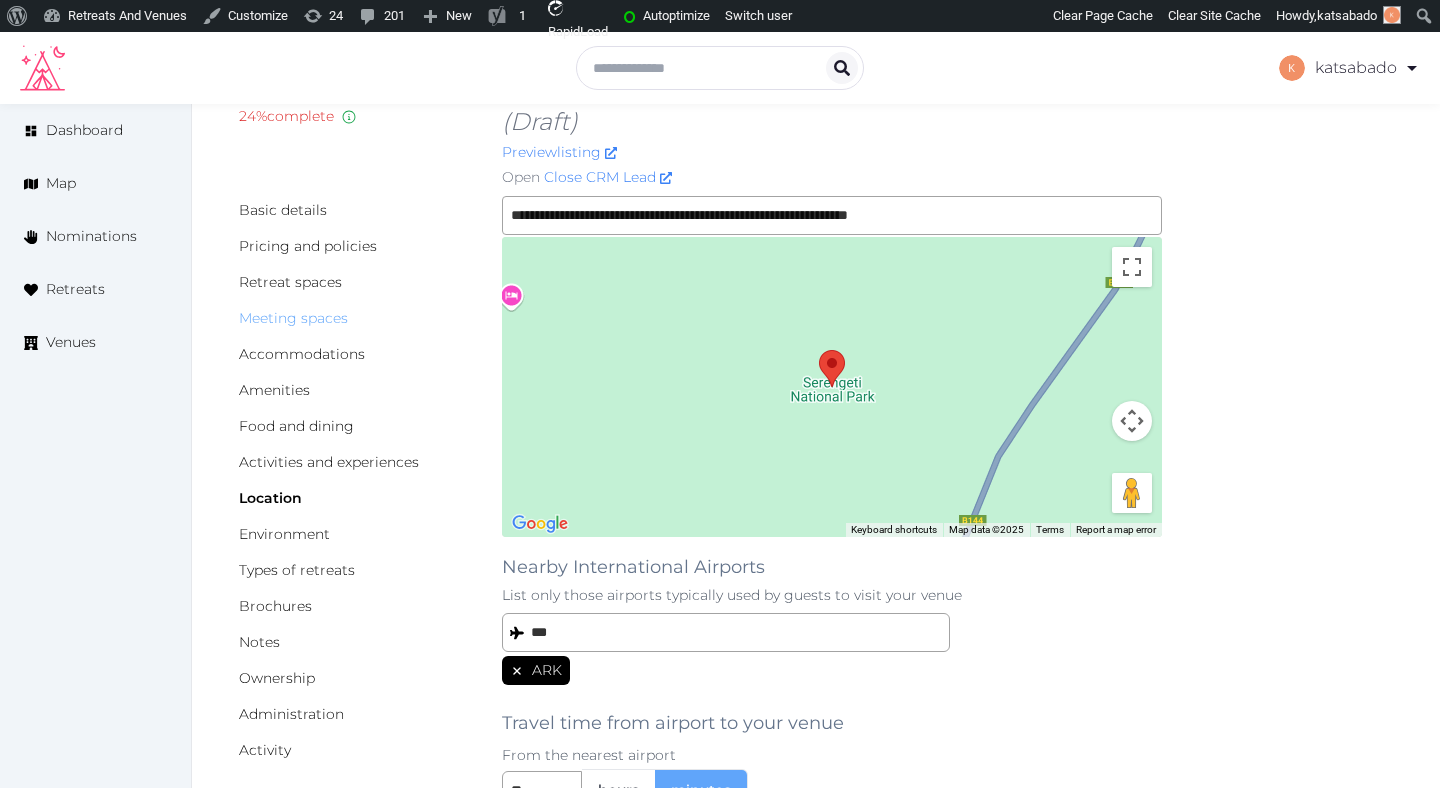 click on "Meeting spaces" at bounding box center [293, 318] 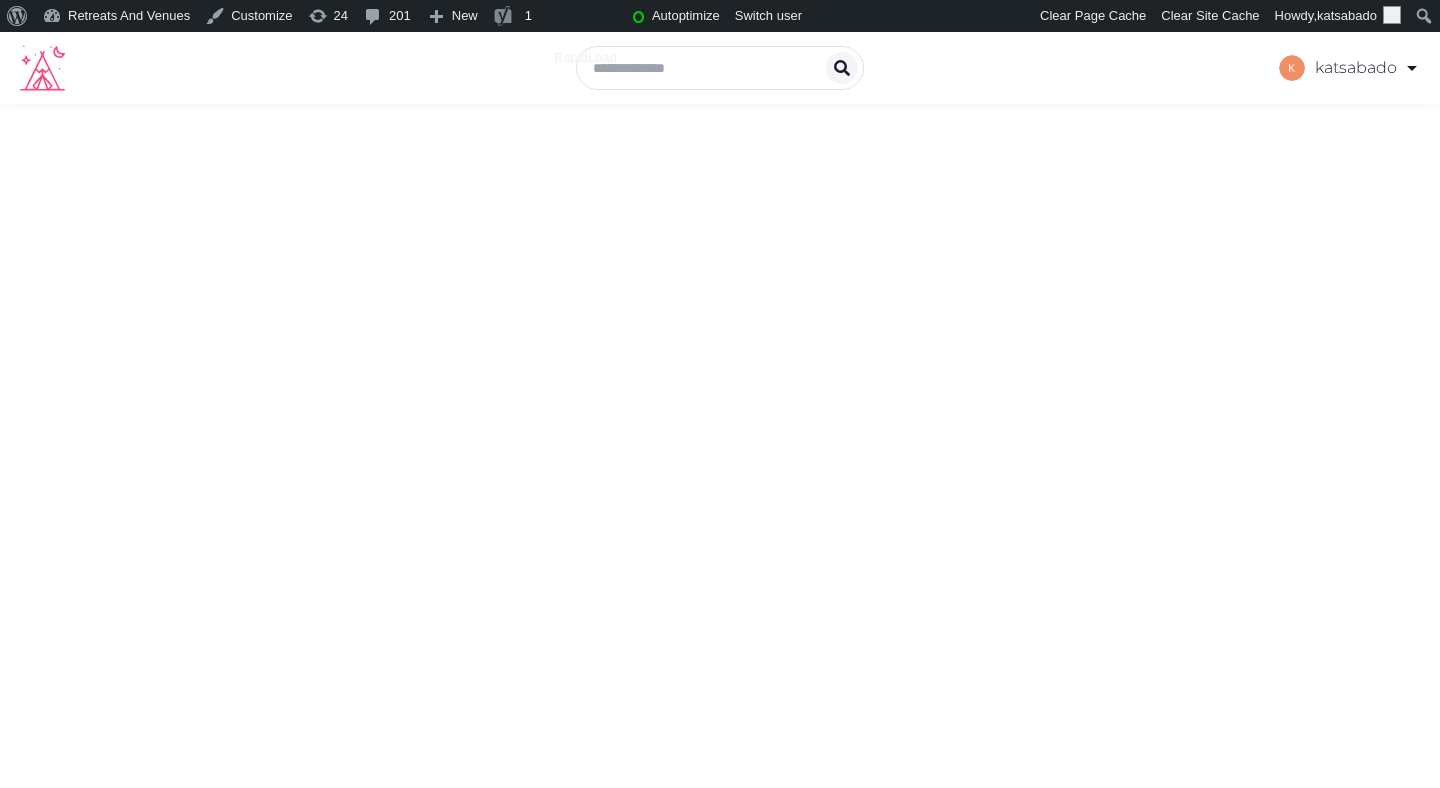 scroll, scrollTop: 0, scrollLeft: 0, axis: both 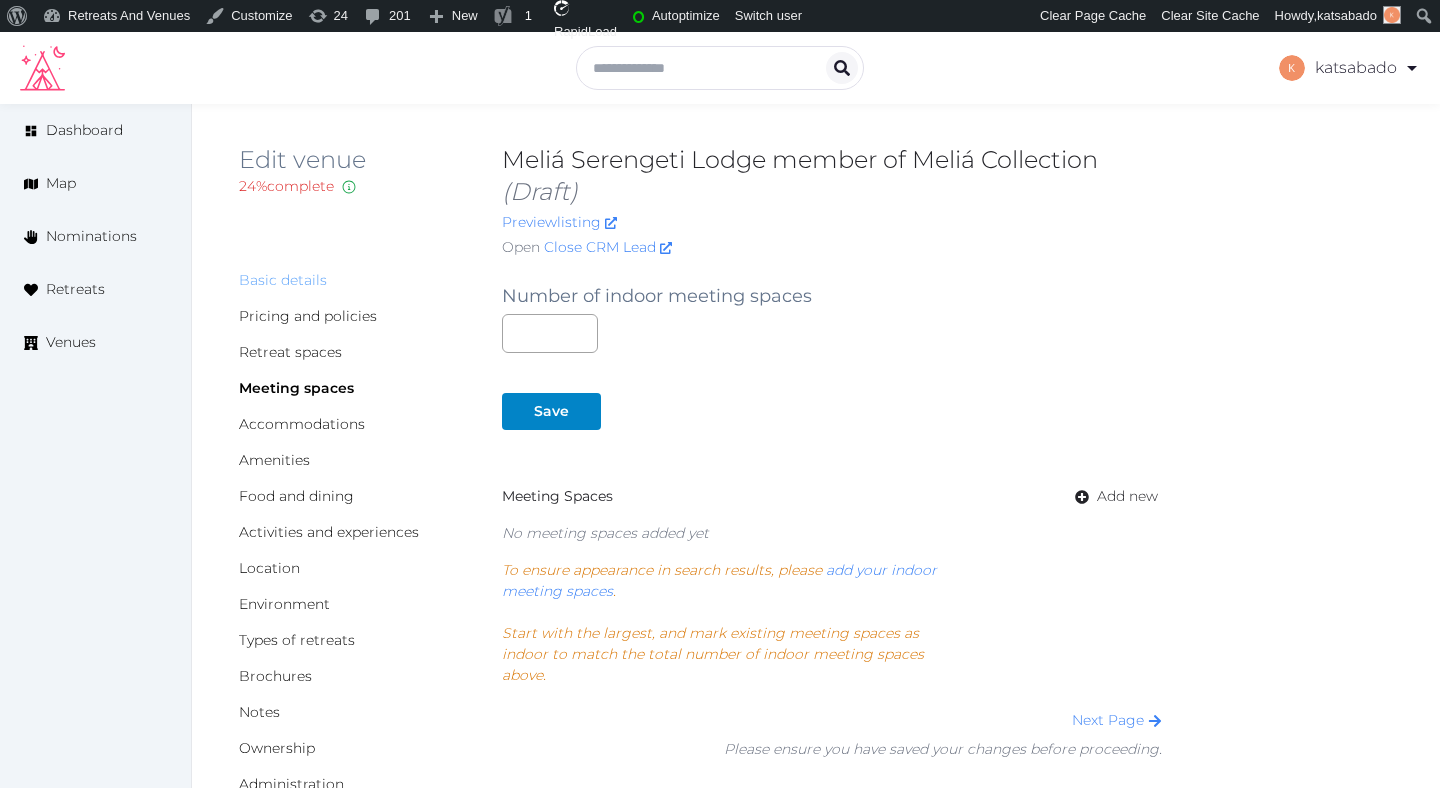click on "Basic details" at bounding box center (283, 280) 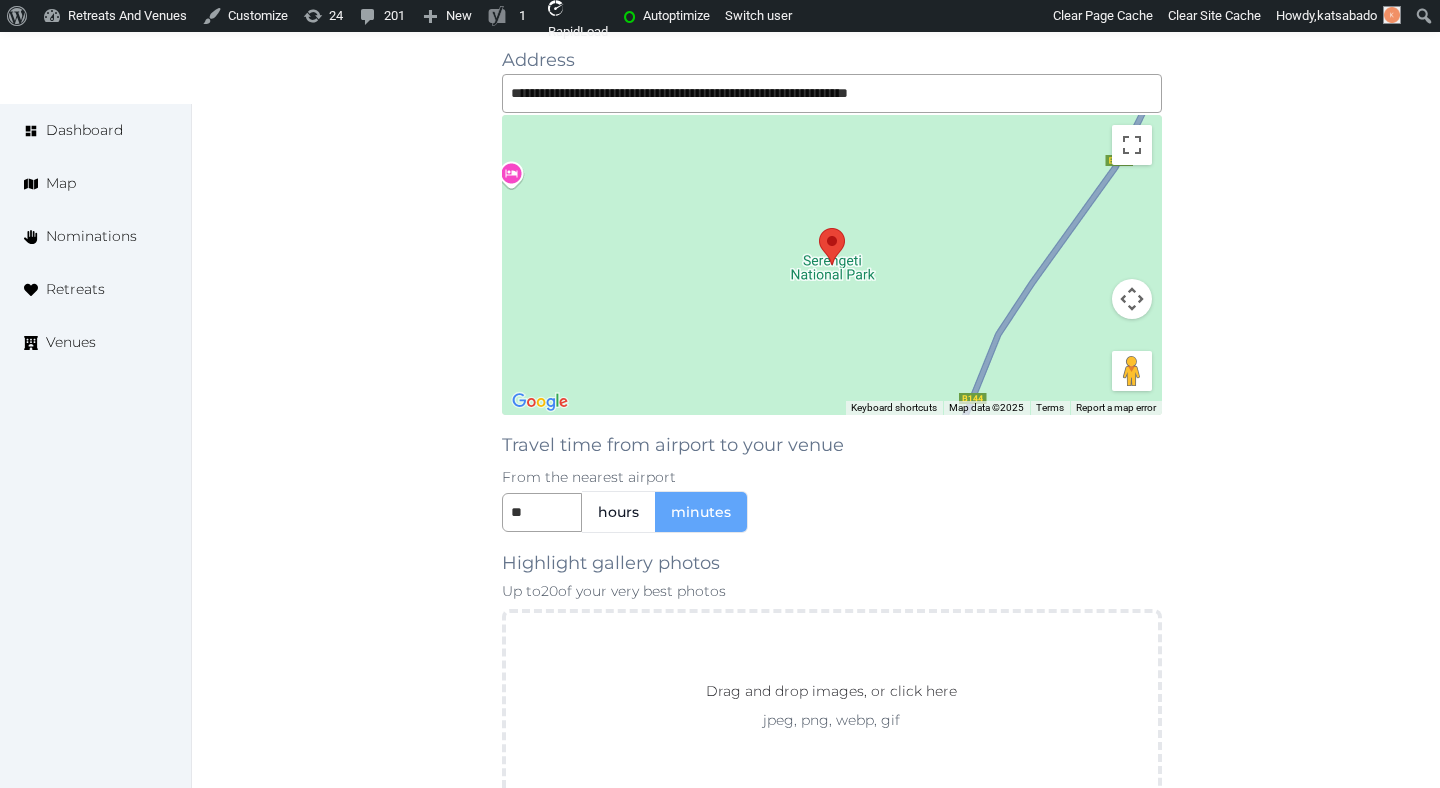 scroll, scrollTop: 2144, scrollLeft: 0, axis: vertical 